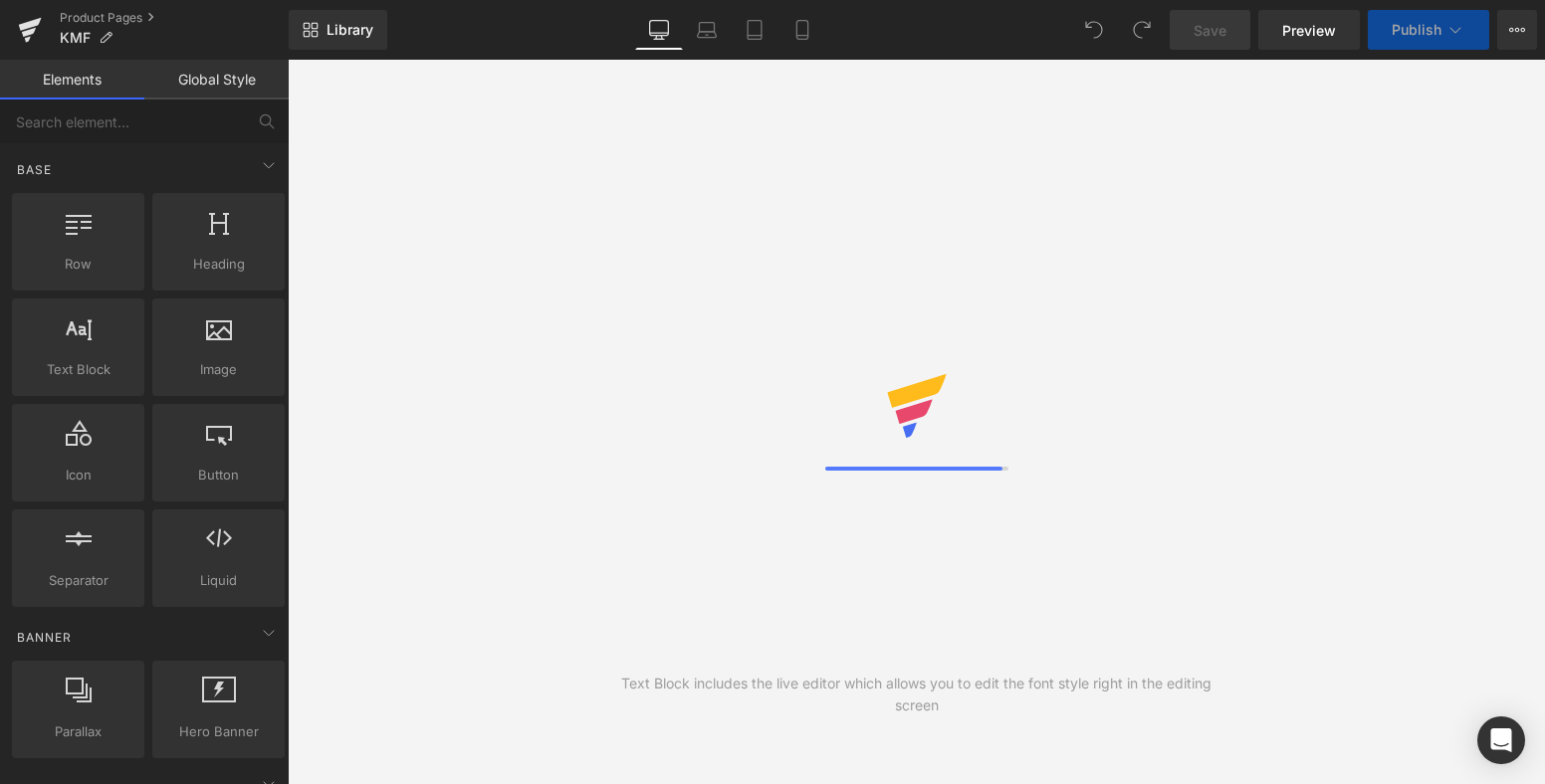 scroll, scrollTop: 0, scrollLeft: 0, axis: both 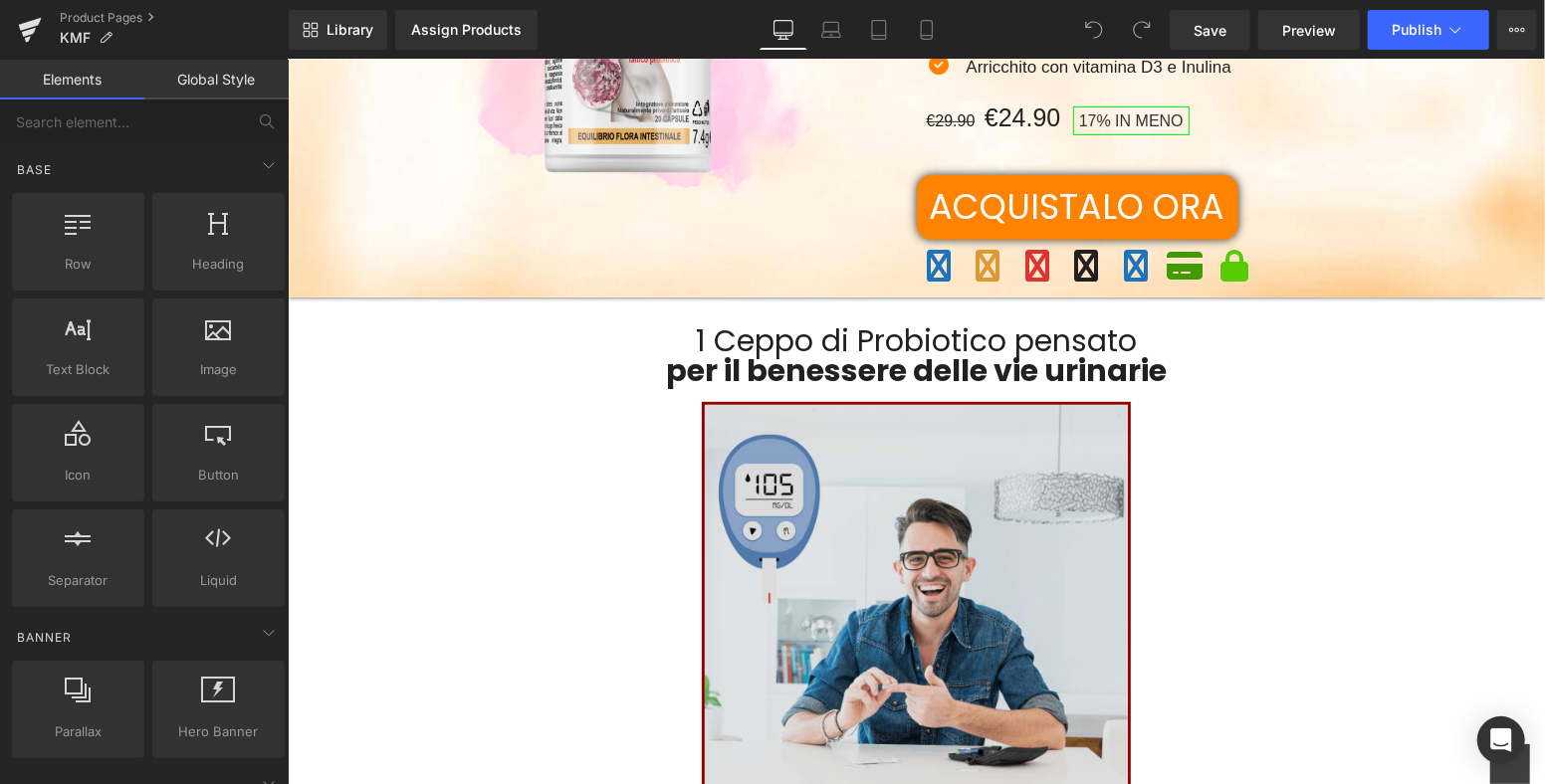 click at bounding box center [915, 615] 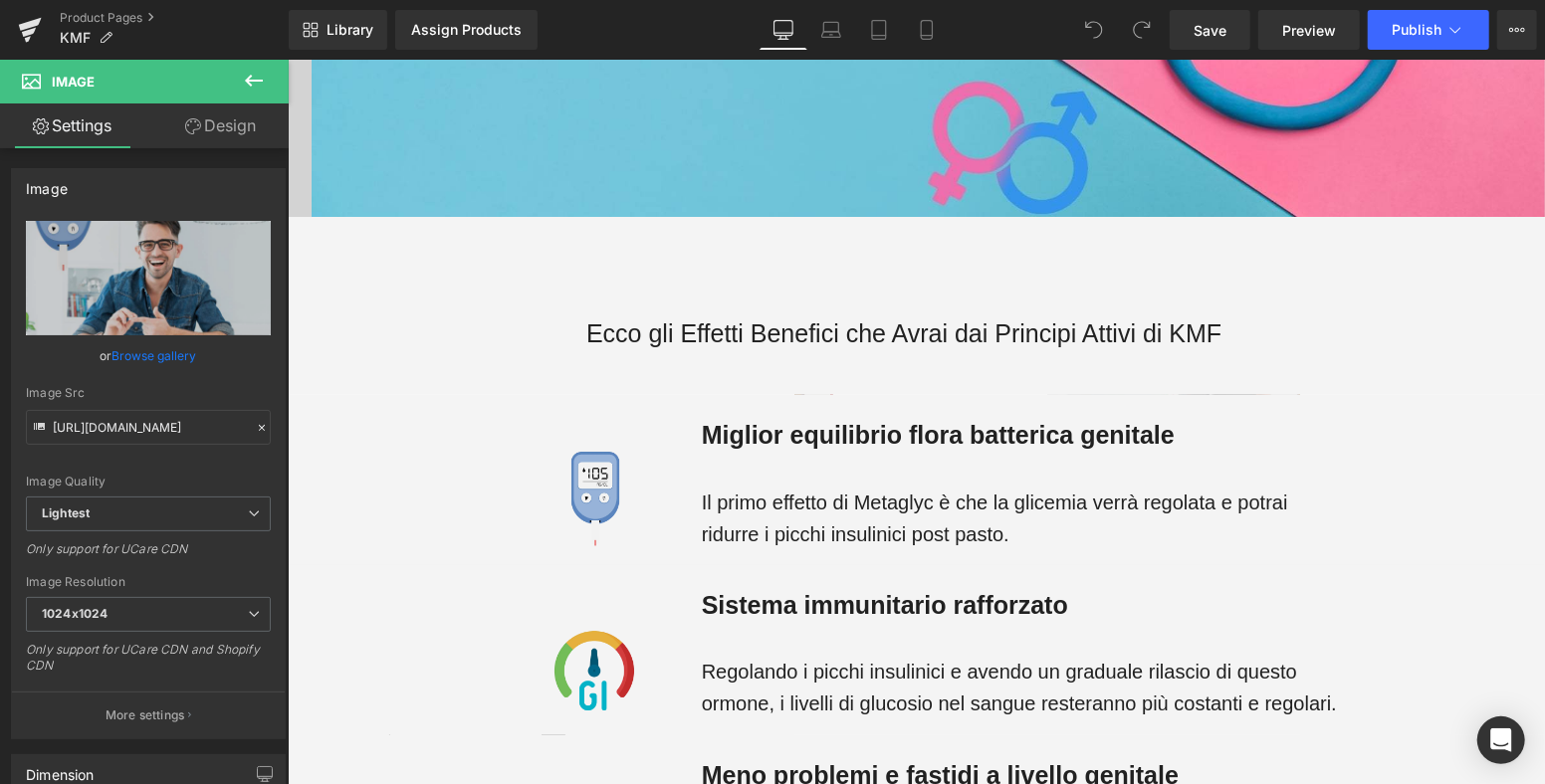 scroll, scrollTop: 3316, scrollLeft: 0, axis: vertical 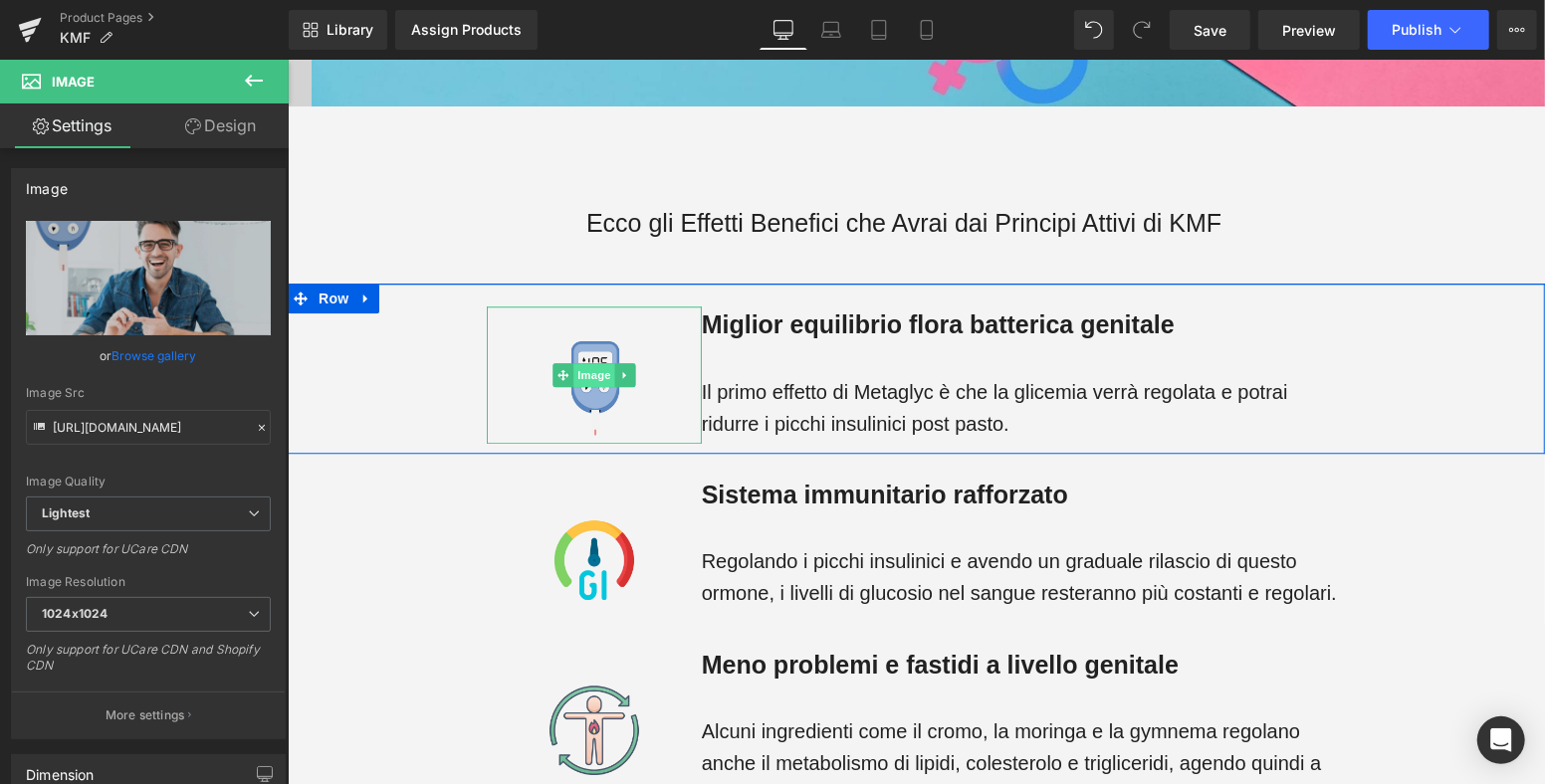 click on "Image" at bounding box center [593, 374] 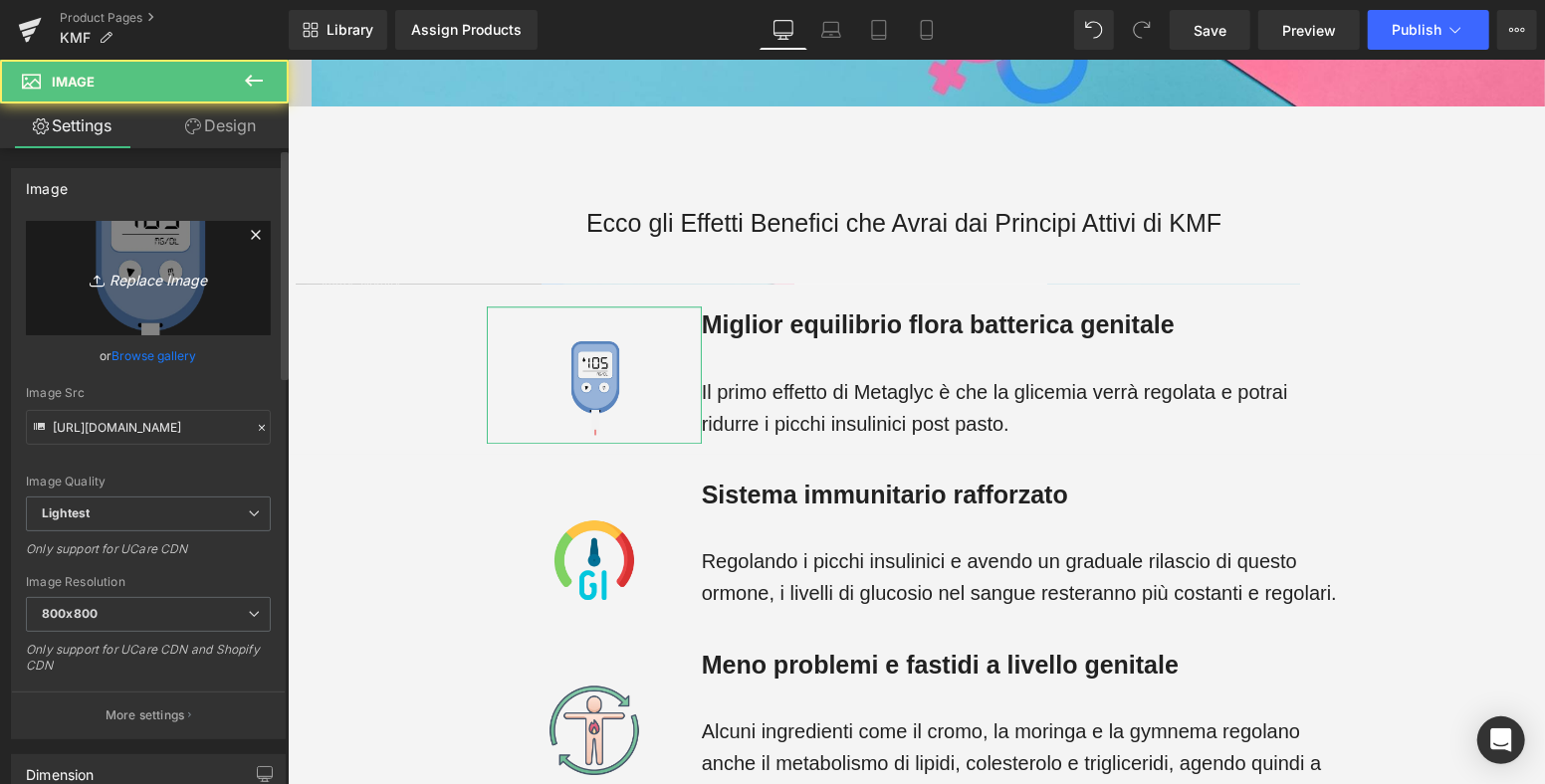 click on "Replace Image" at bounding box center (148, 278) 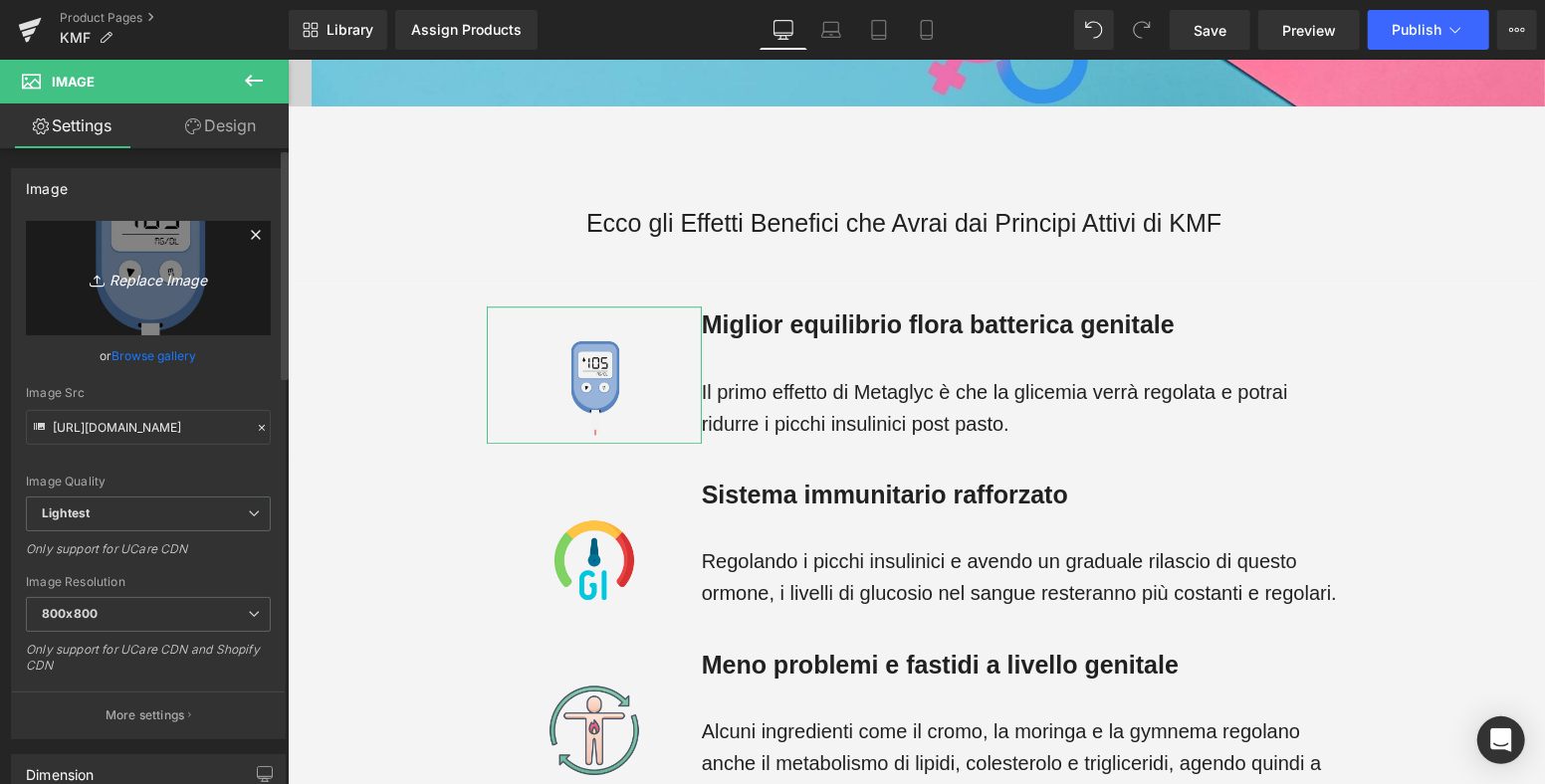 type on "C:\fakepath\Progetto senza titolo (55) (1).png" 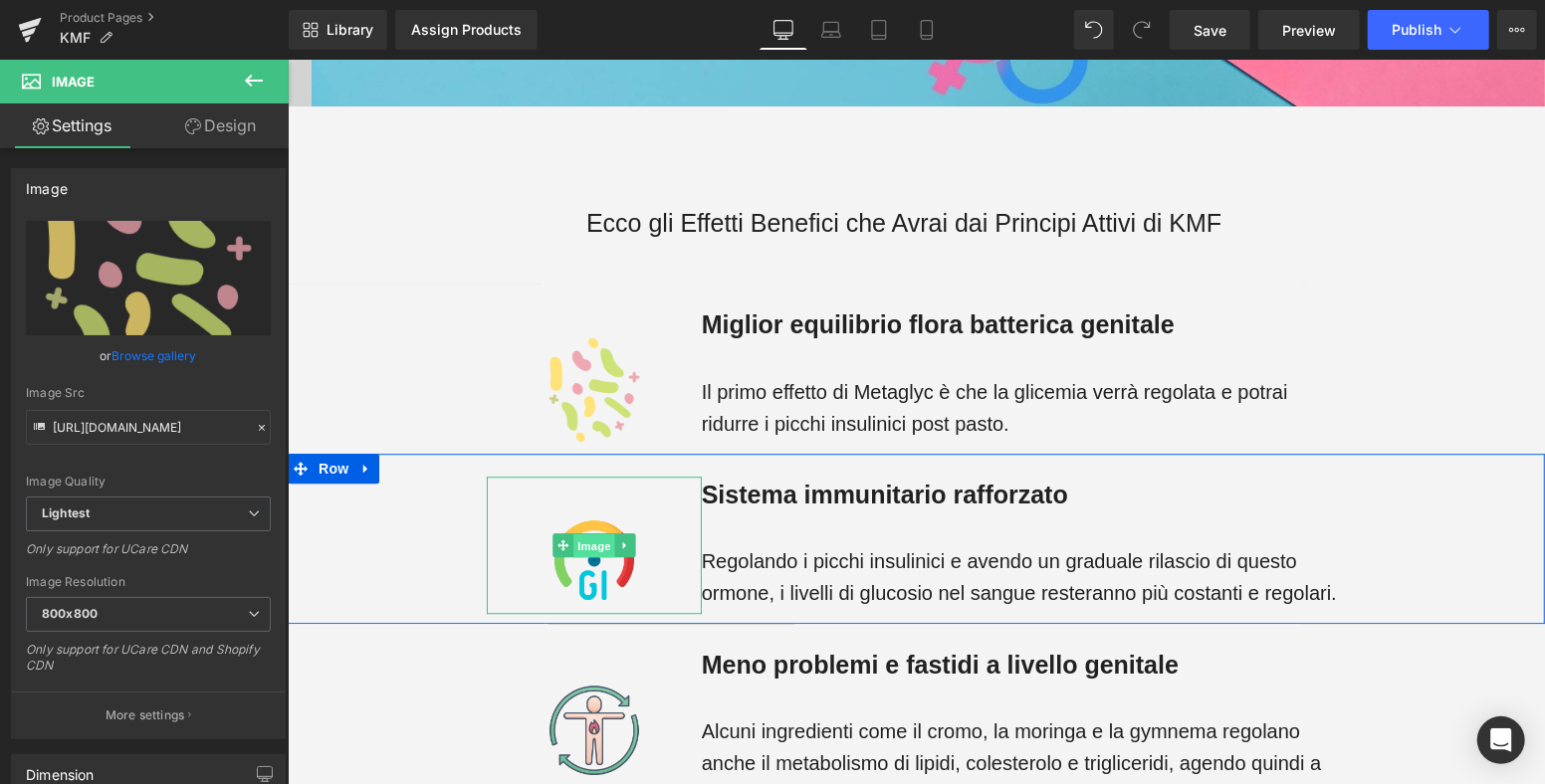 click on "Image" at bounding box center (593, 545) 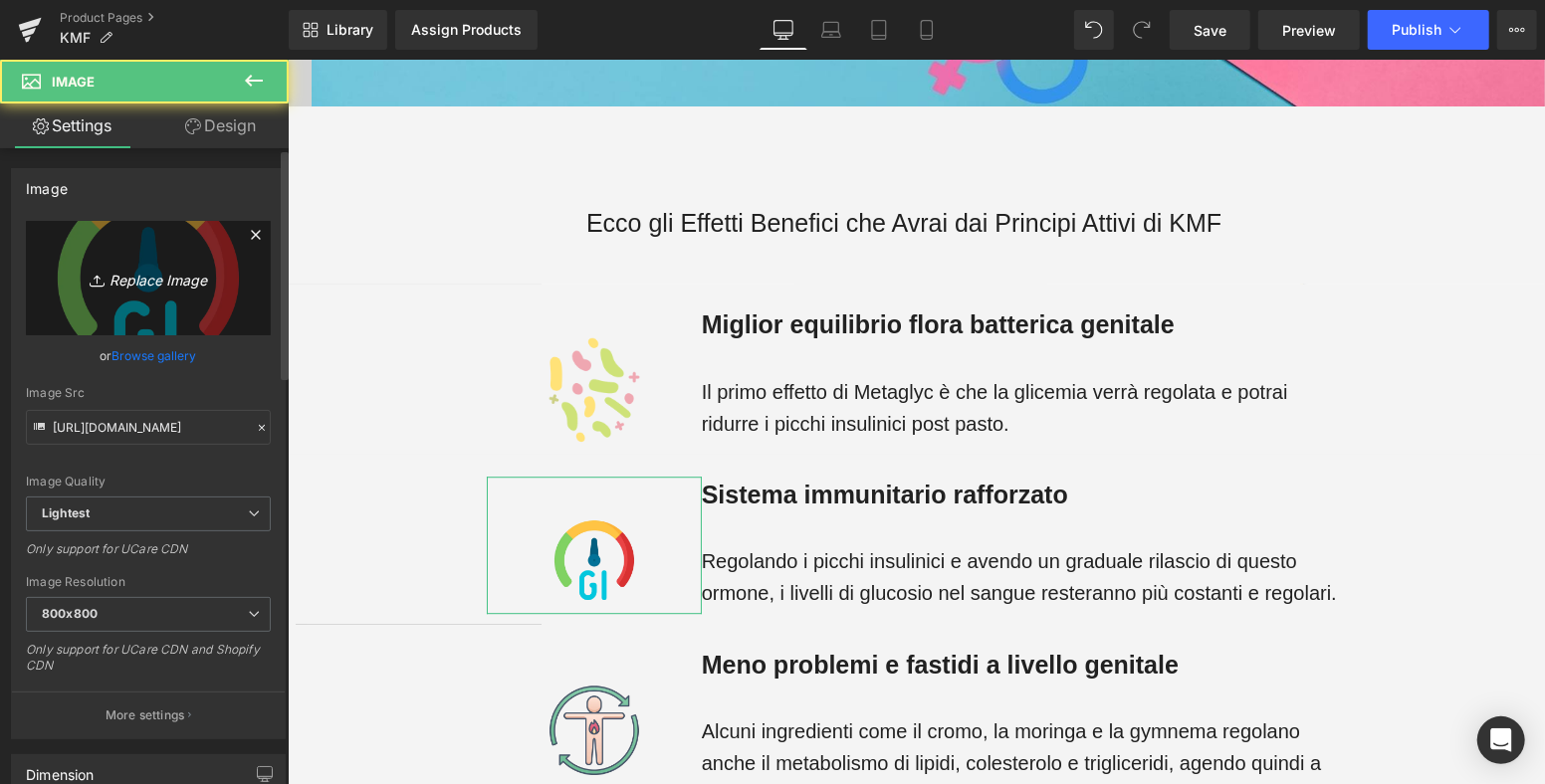 click on "Replace Image" at bounding box center [148, 278] 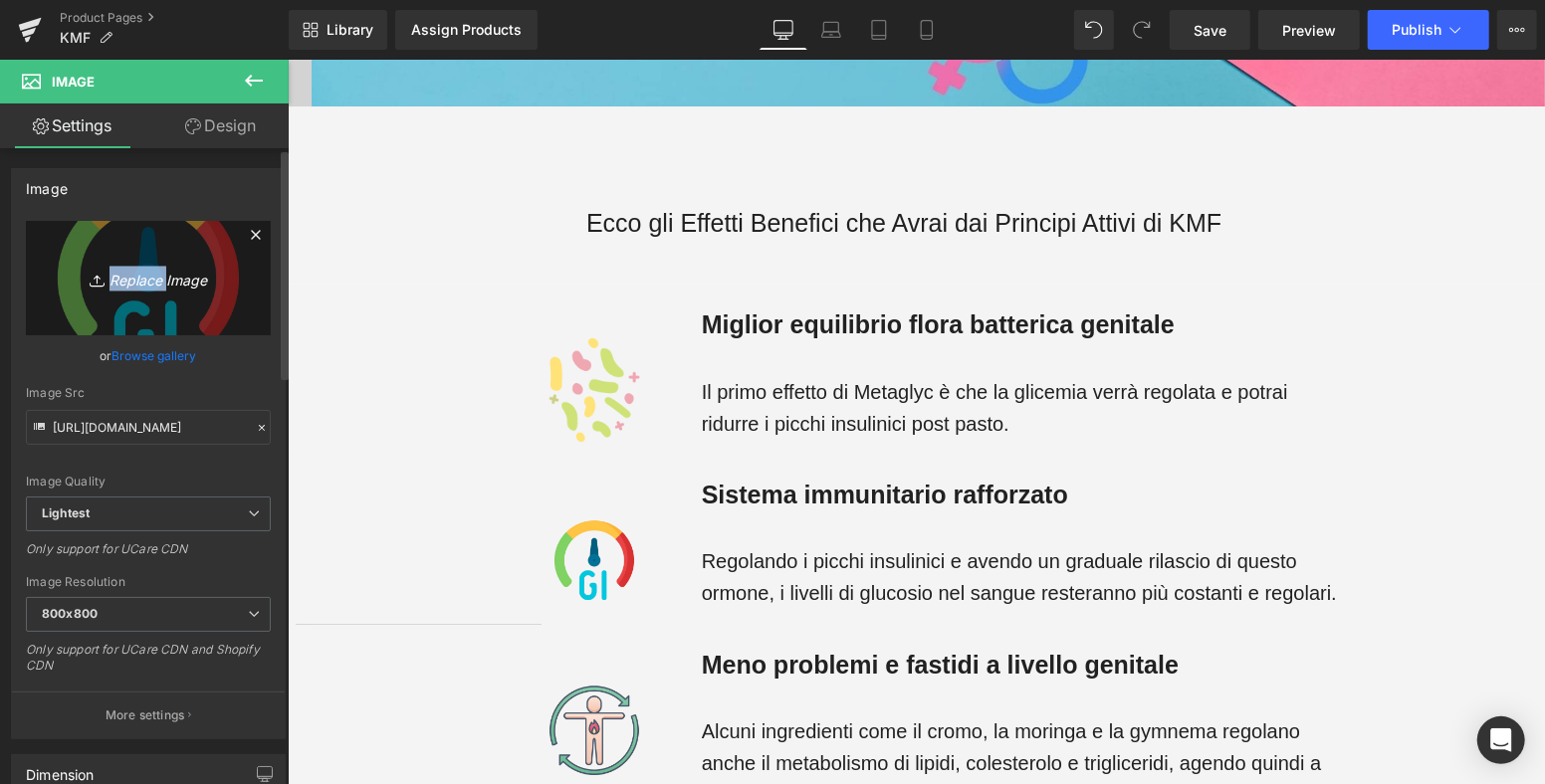 type on "C:\fakepath\Progetto senza titolo (56) (1).png" 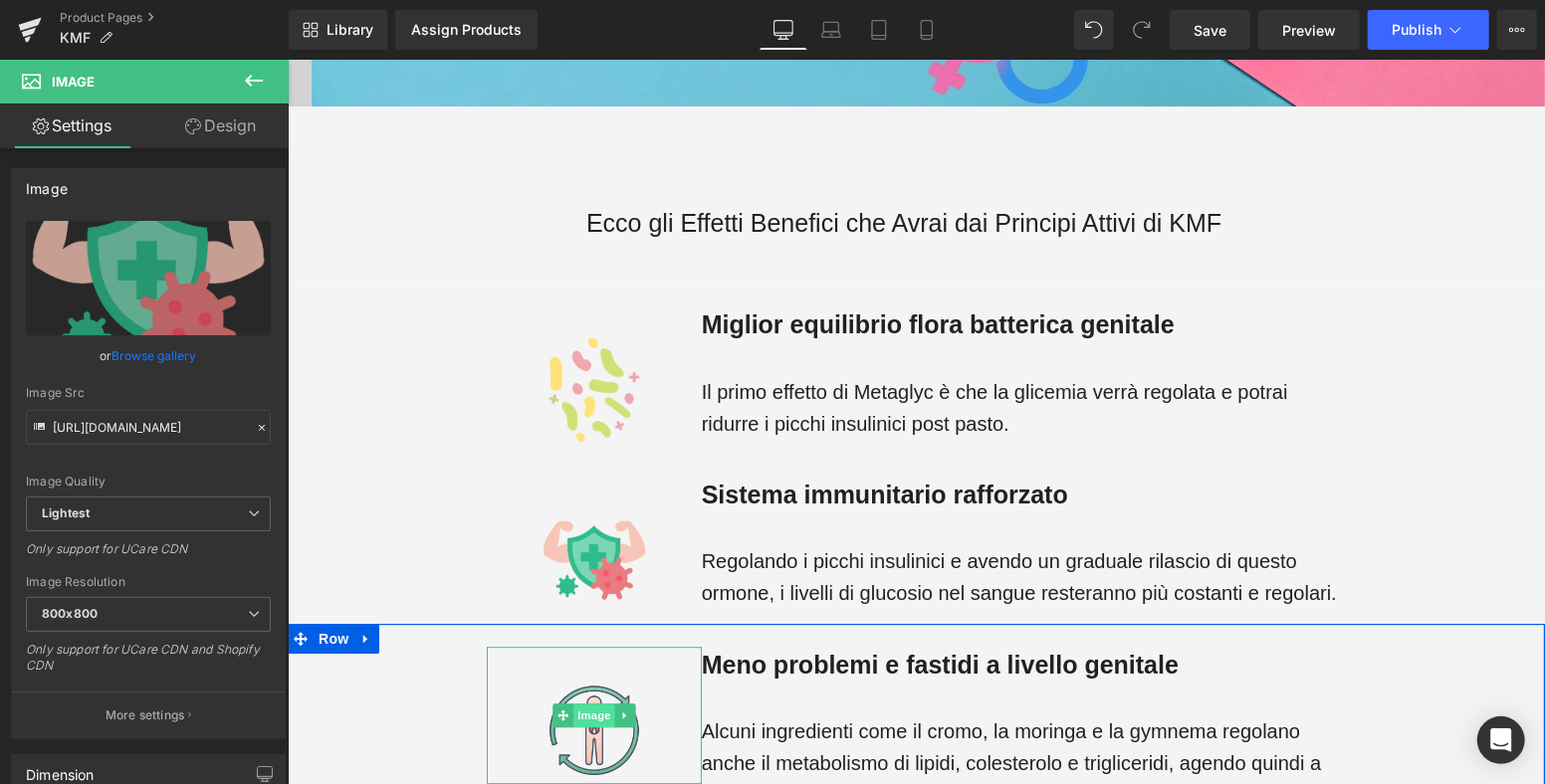 click on "Image" at bounding box center (593, 714) 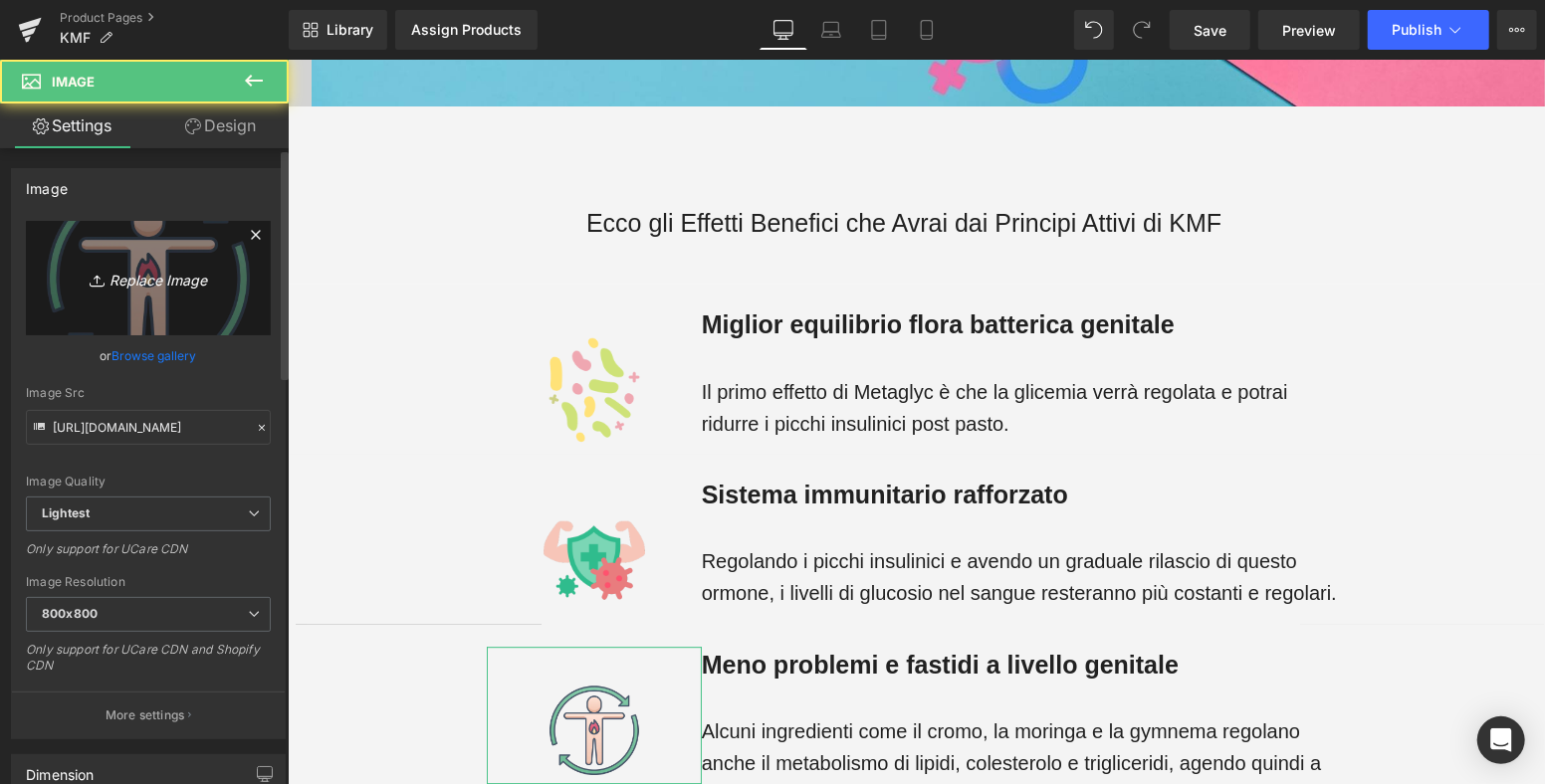 click at bounding box center [149, 244] 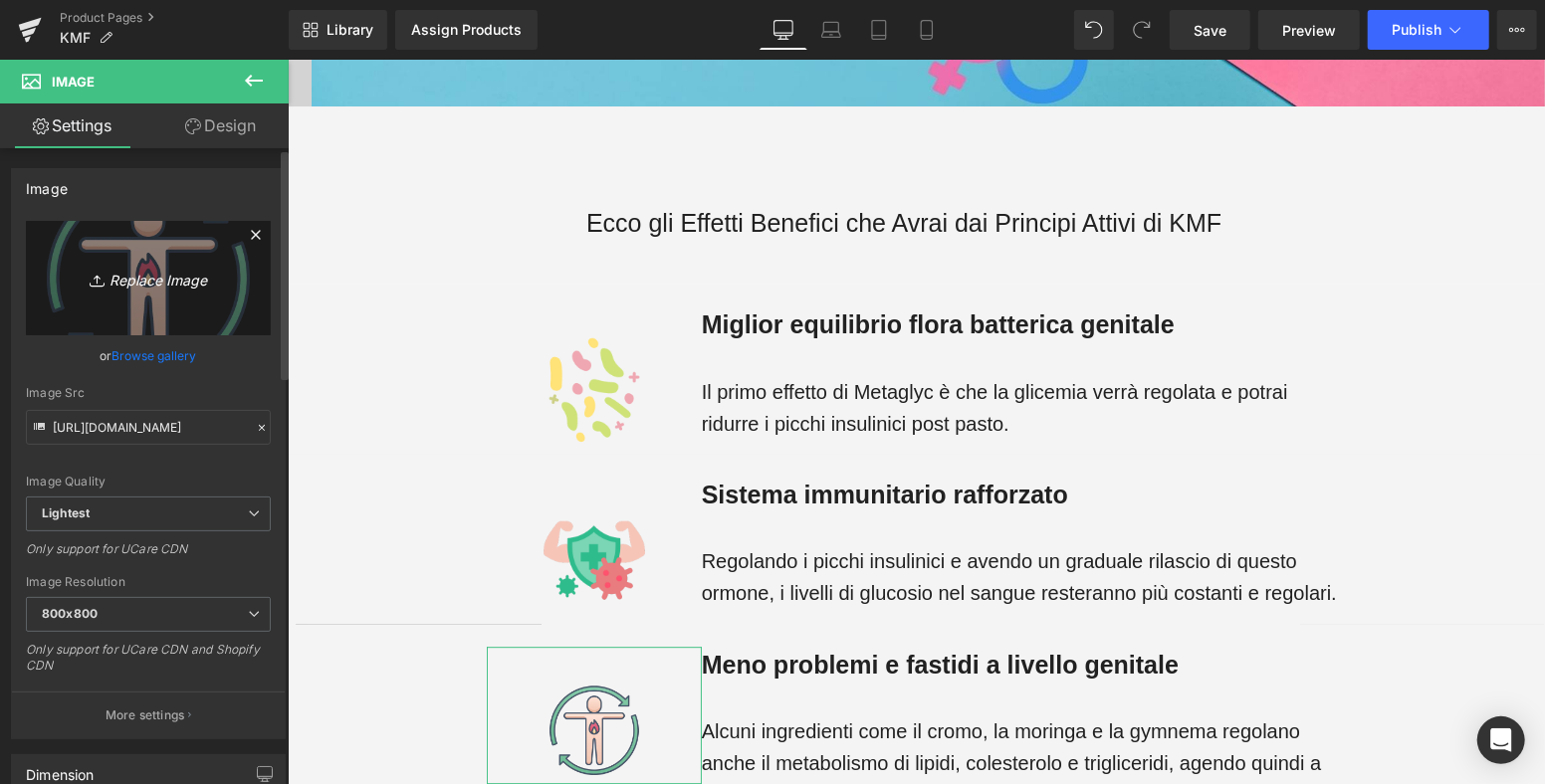 click on "Replace Image" at bounding box center [148, 278] 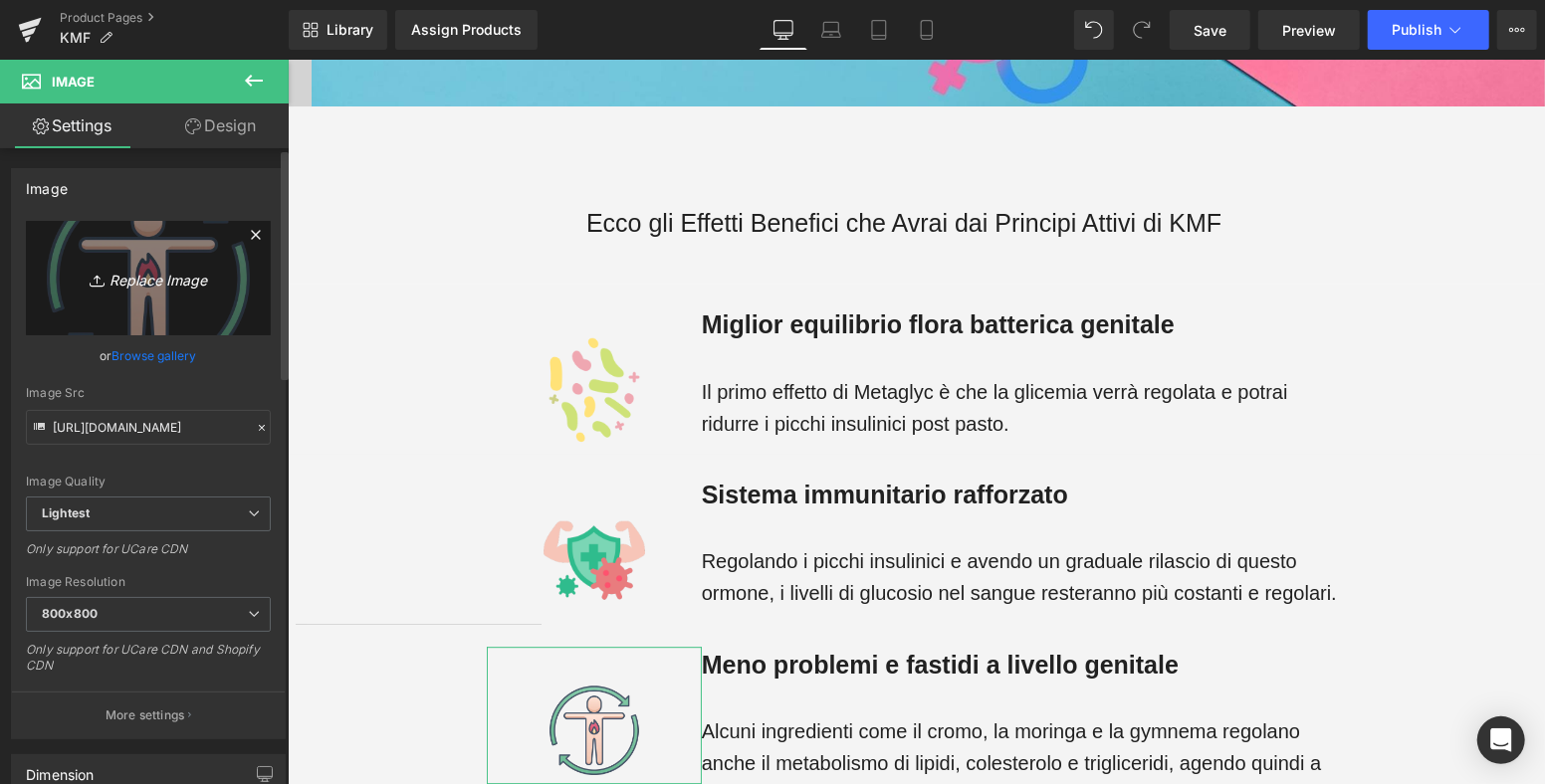 type on "C:\fakepath\Progetto senza titolo (57) (1).png" 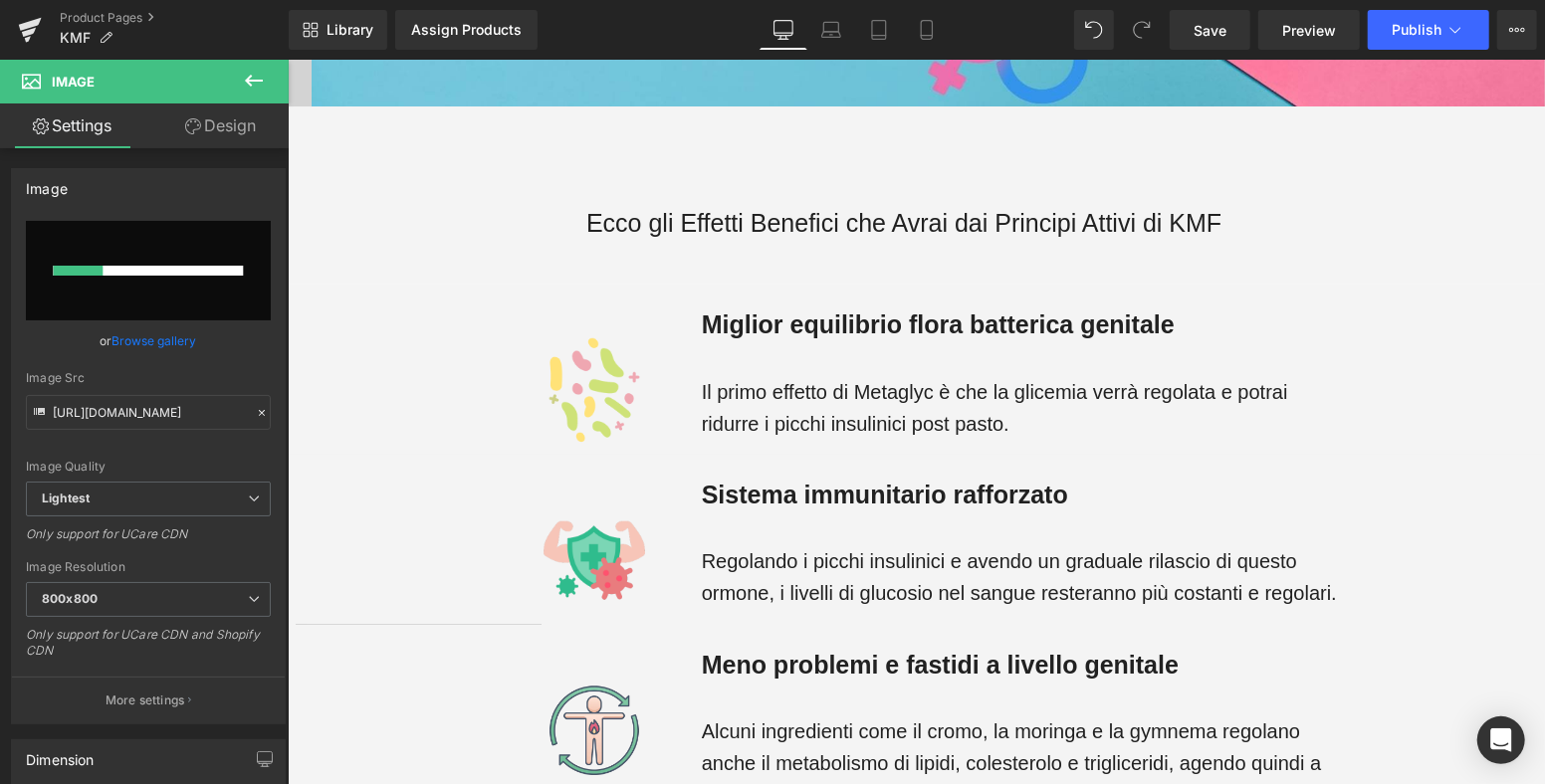 scroll, scrollTop: 3427, scrollLeft: 0, axis: vertical 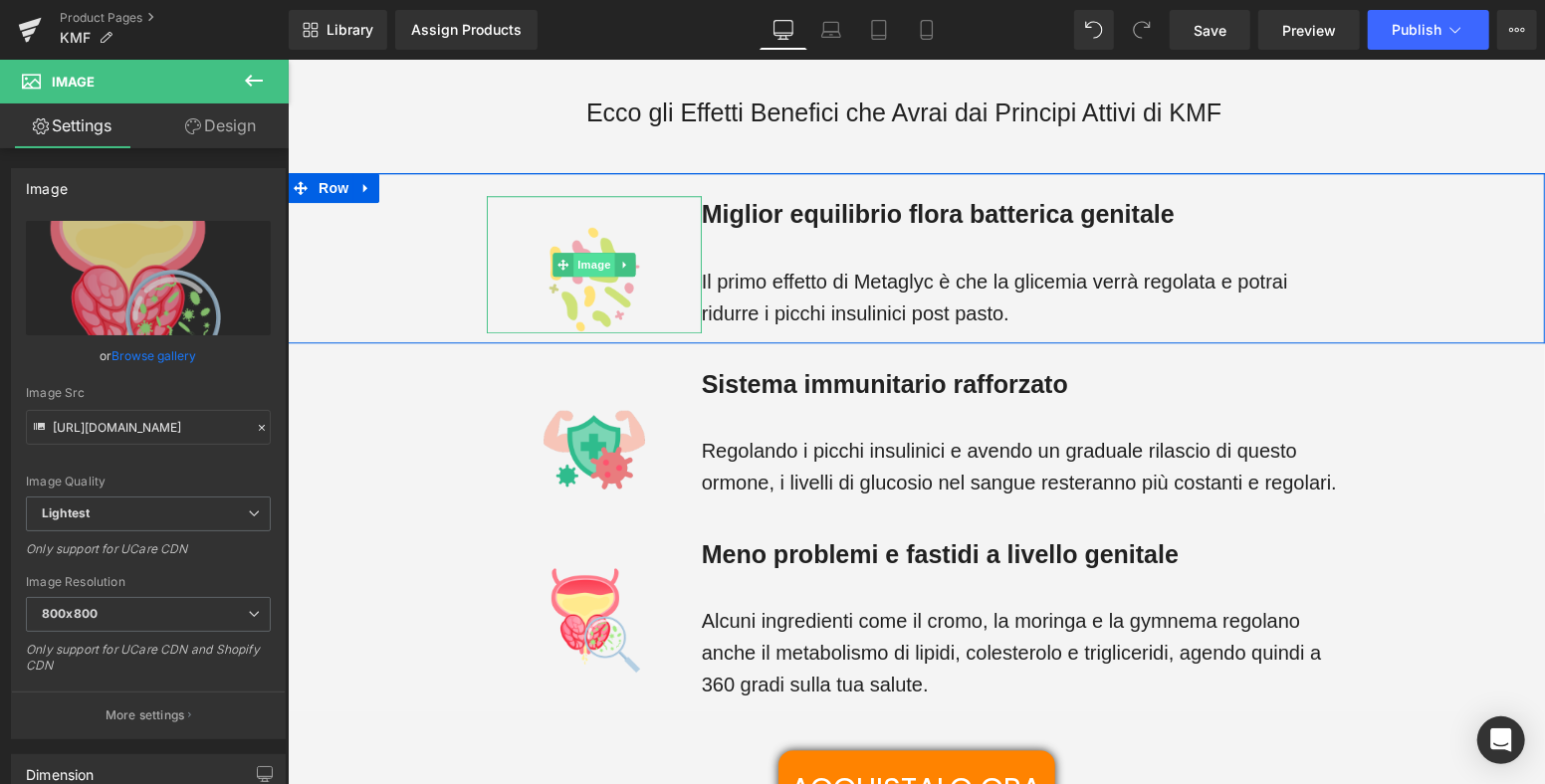 click on "Image" at bounding box center [593, 264] 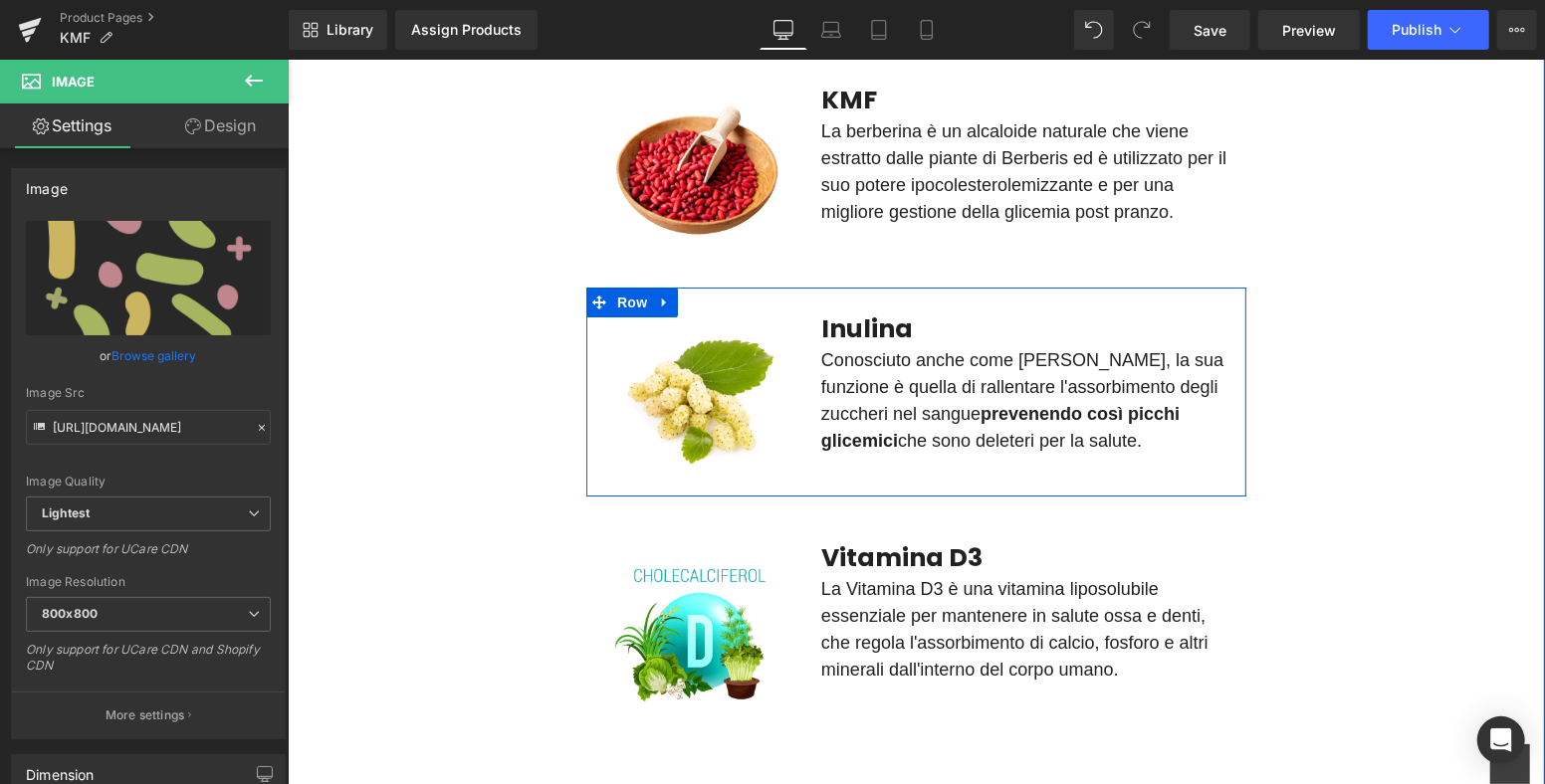 scroll, scrollTop: 4201, scrollLeft: 0, axis: vertical 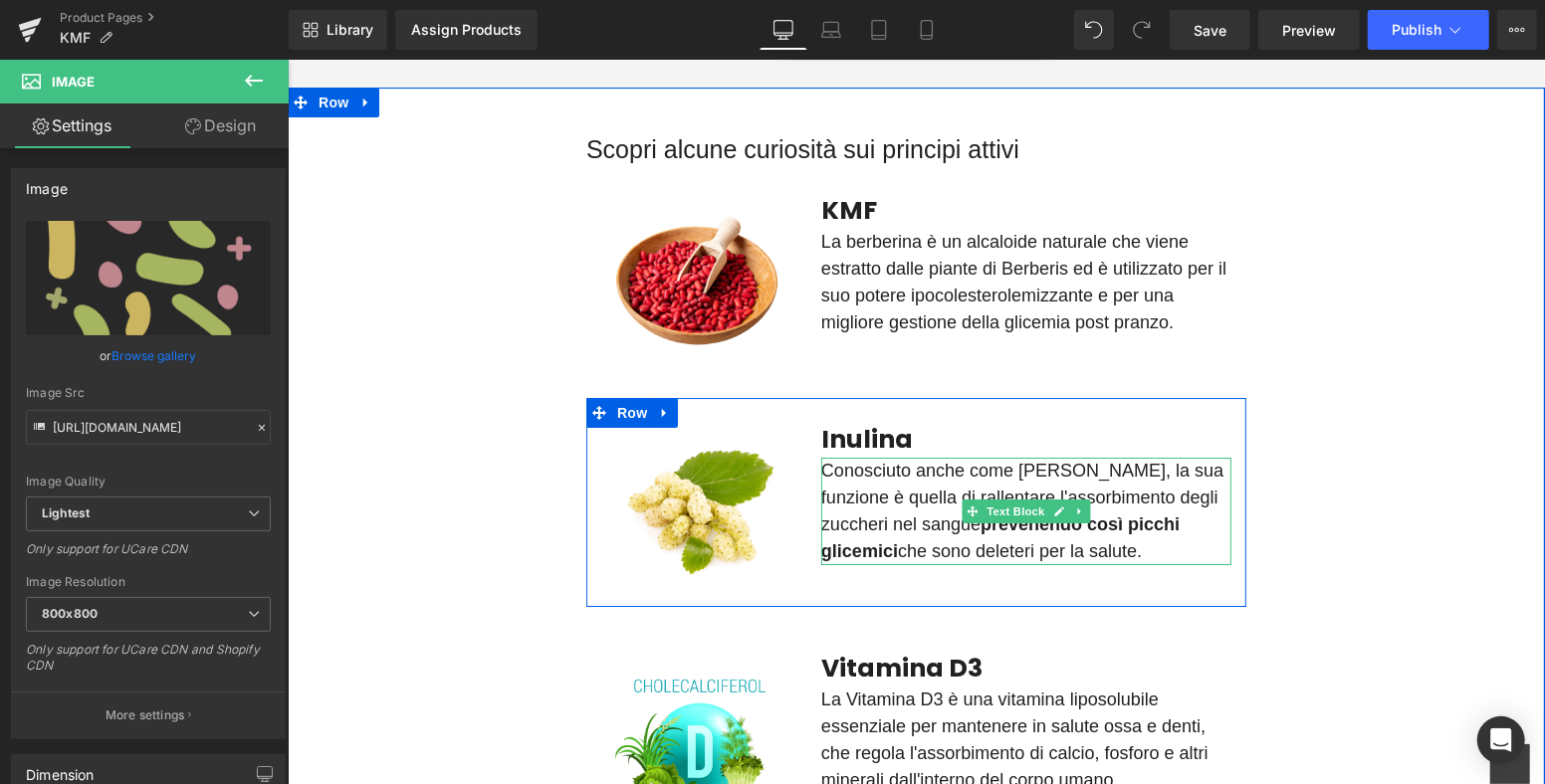 click on "Conosciuto anche come [PERSON_NAME], la sua funzione è quella di rallentare l'assorbimento degli zuccheri nel sangue  prevenendo così picchi glicemici  che sono deleteri per la salute." at bounding box center [1025, 510] 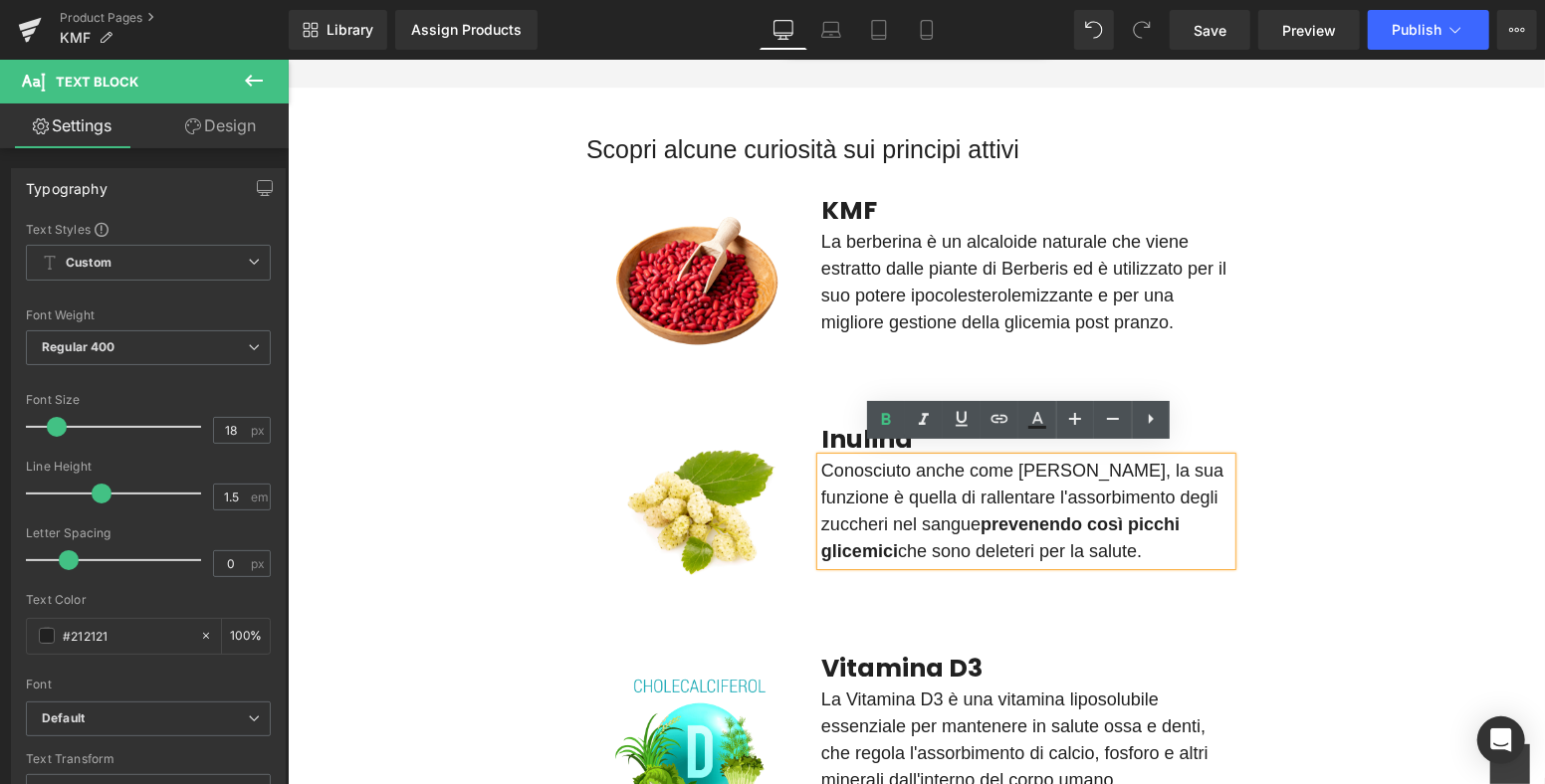 drag, startPoint x: 1144, startPoint y: 542, endPoint x: 816, endPoint y: 456, distance: 339.087 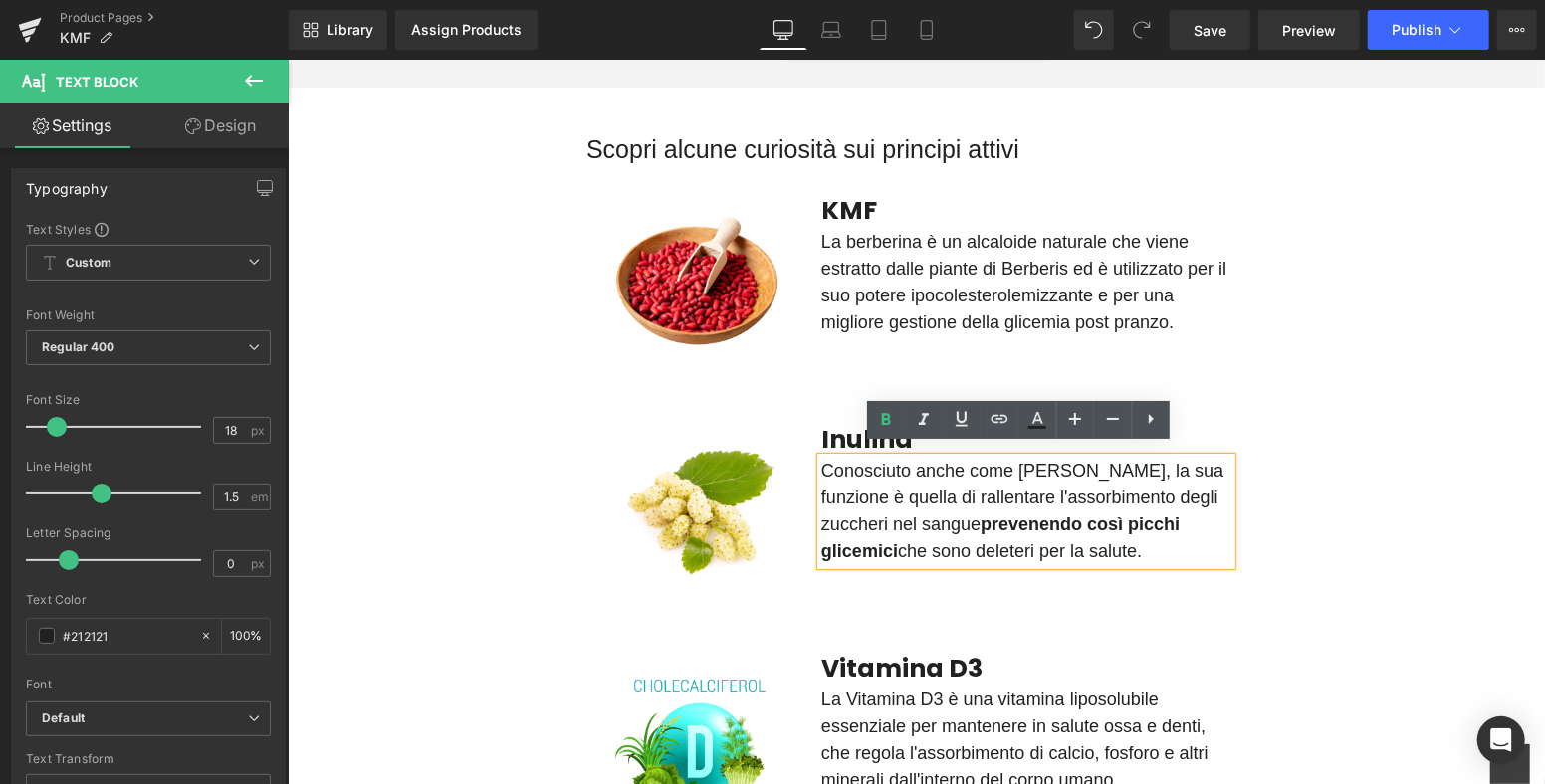 click on "Conosciuto anche come [PERSON_NAME], la sua funzione è quella di rallentare l'assorbimento degli zuccheri nel sangue  prevenendo così picchi glicemici  che sono deleteri per la salute." at bounding box center (1025, 510) 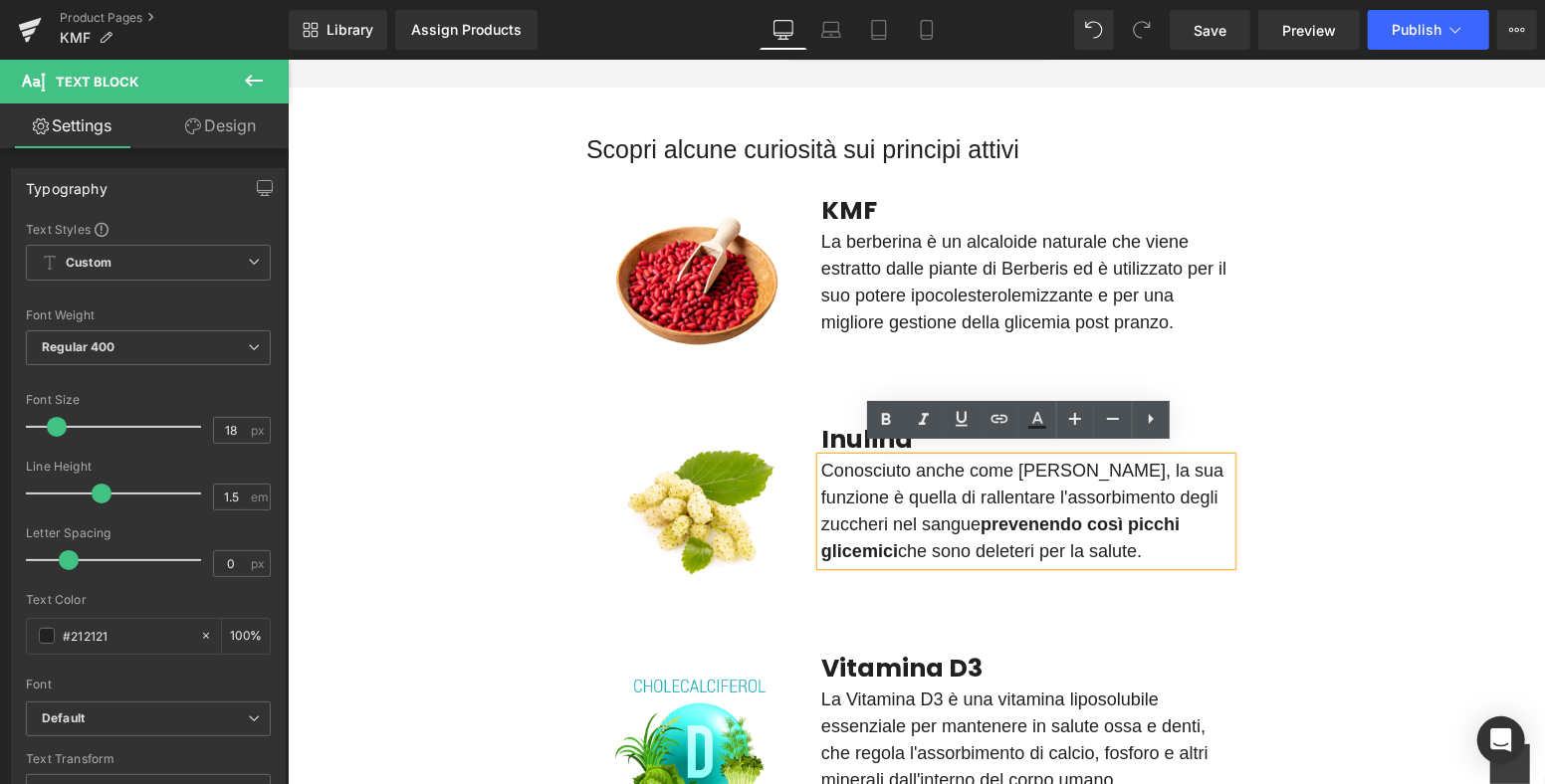 type 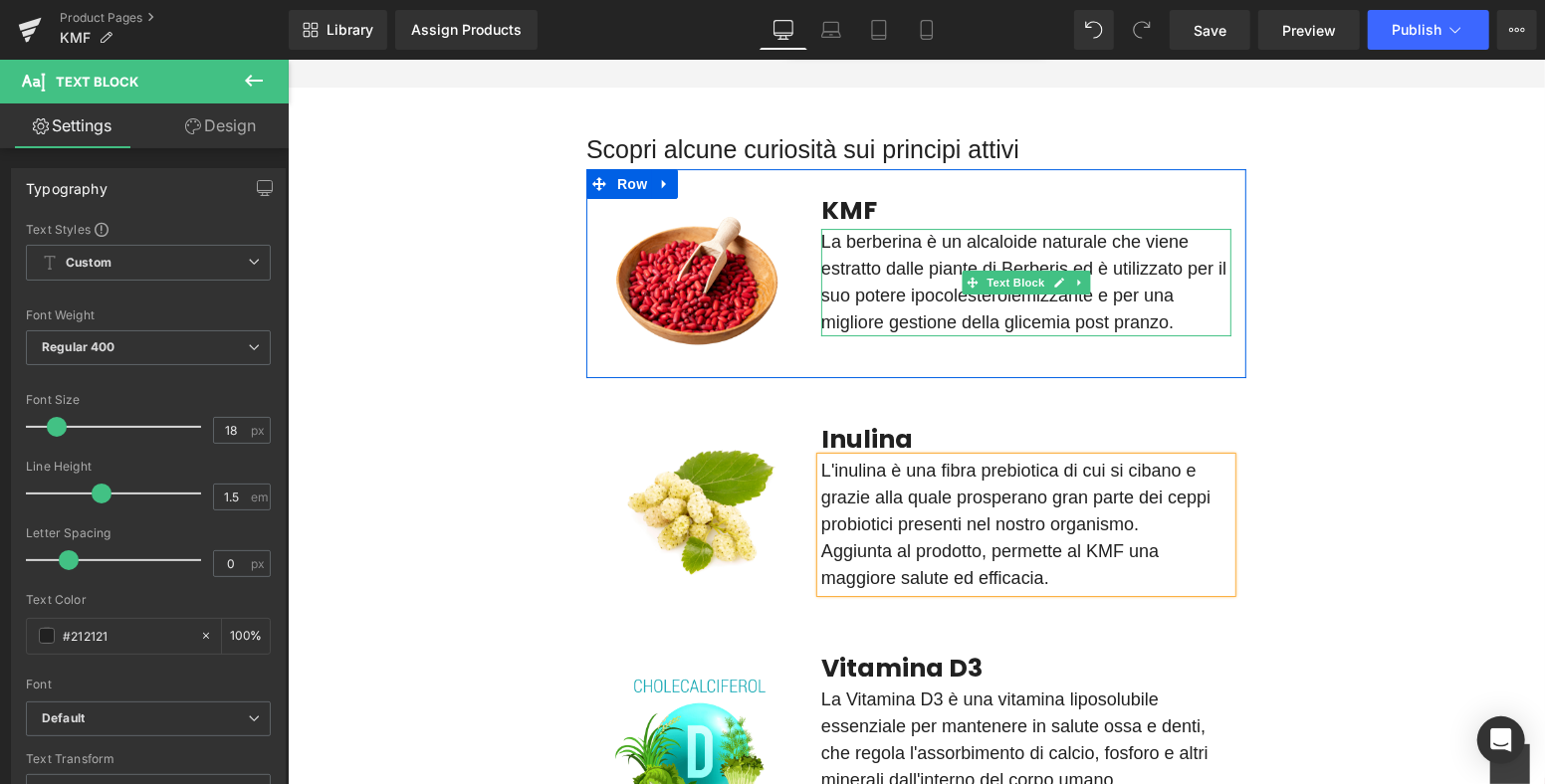 click on "La berberina è un alcaloide naturale che viene estratto dalle piante di Berberis ed è utilizzato per il suo potere ipocolesterolemizzante e per una migliore gestione della glicemia post pranzo." at bounding box center [1025, 282] 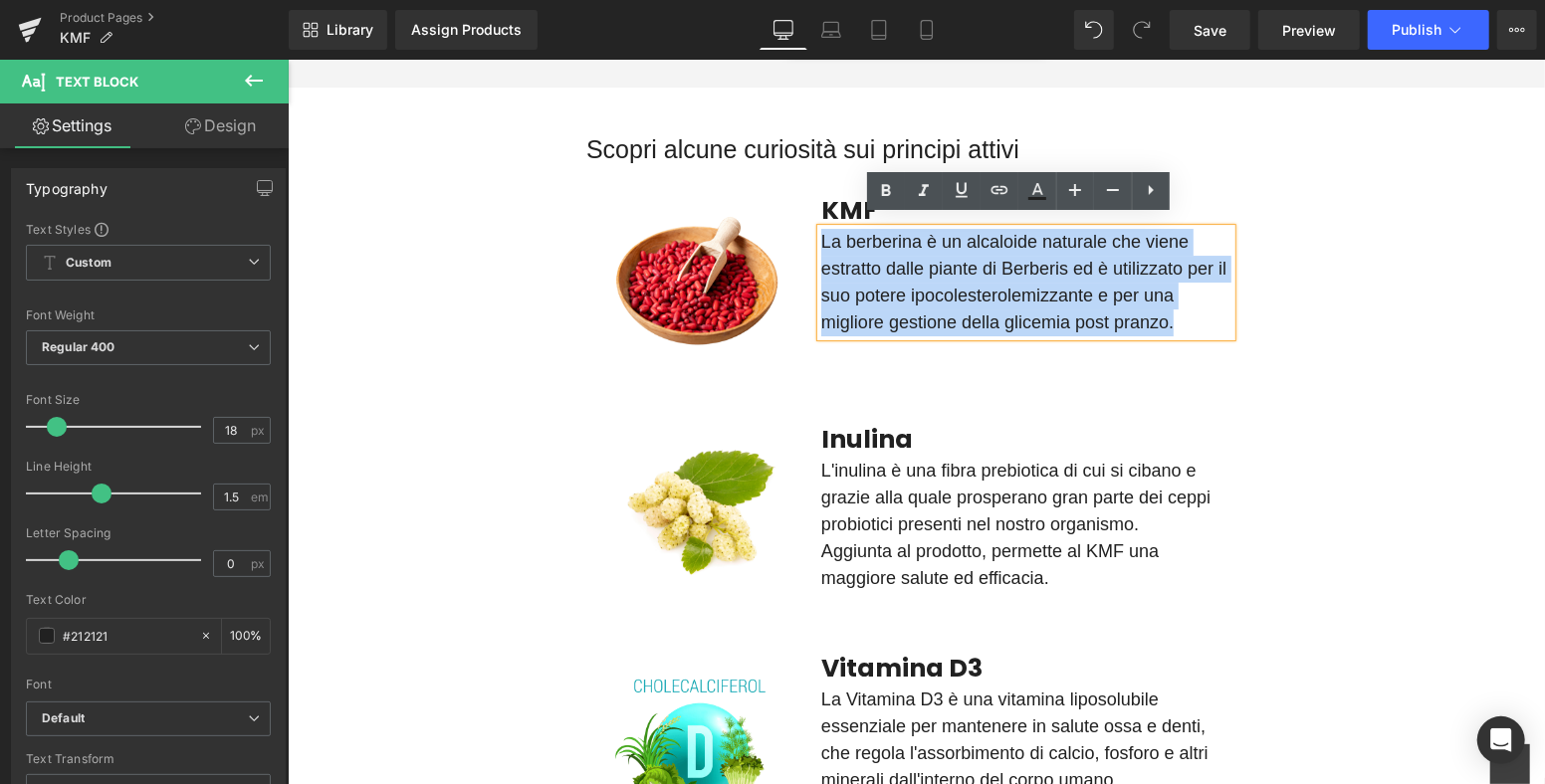 drag, startPoint x: 1182, startPoint y: 309, endPoint x: 814, endPoint y: 233, distance: 375.76588 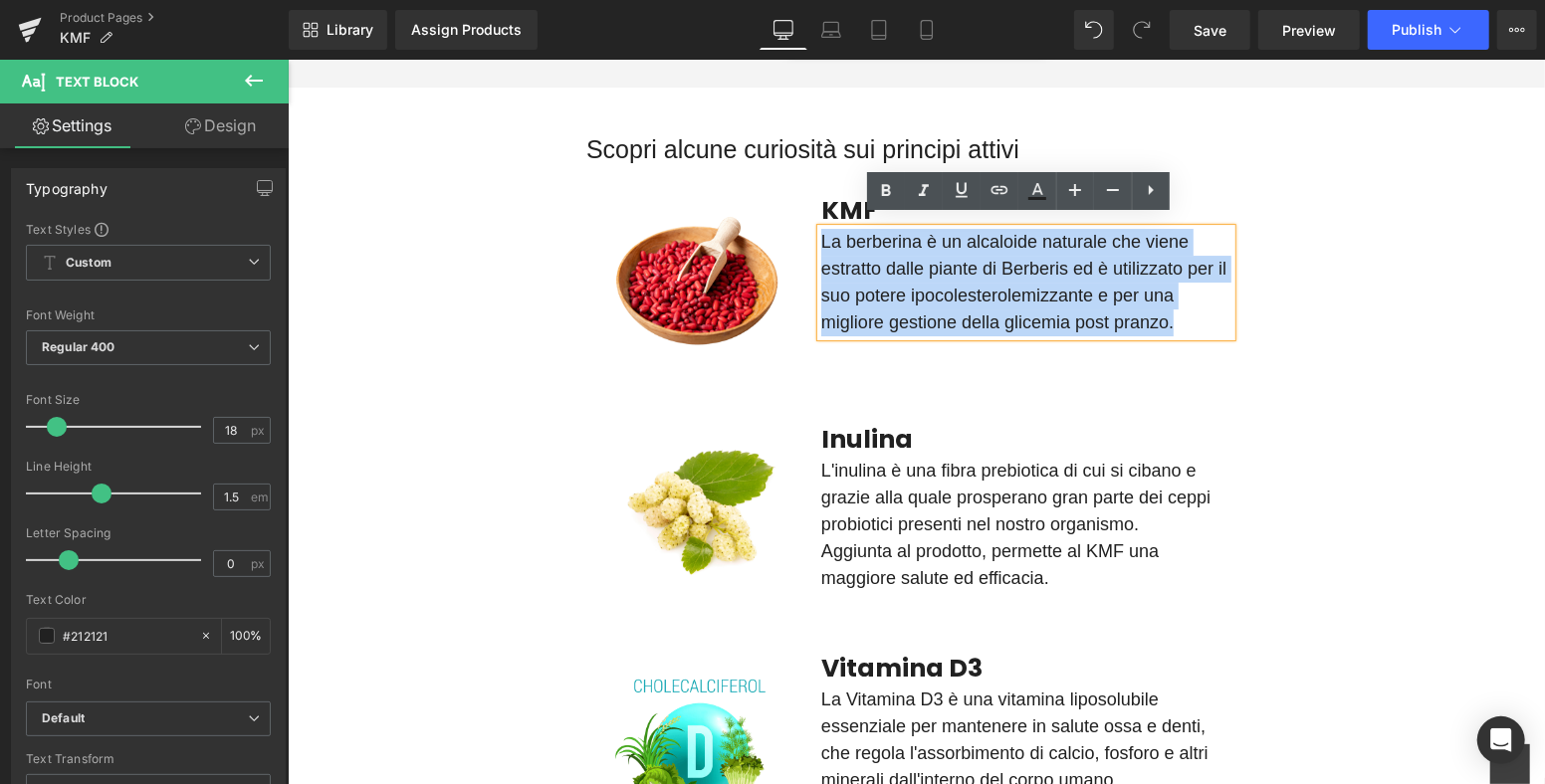 click on "La berberina è un alcaloide naturale che viene estratto dalle piante di Berberis ed è utilizzato per il suo potere ipocolesterolemizzante e per una migliore gestione della glicemia post pranzo." at bounding box center [1025, 282] 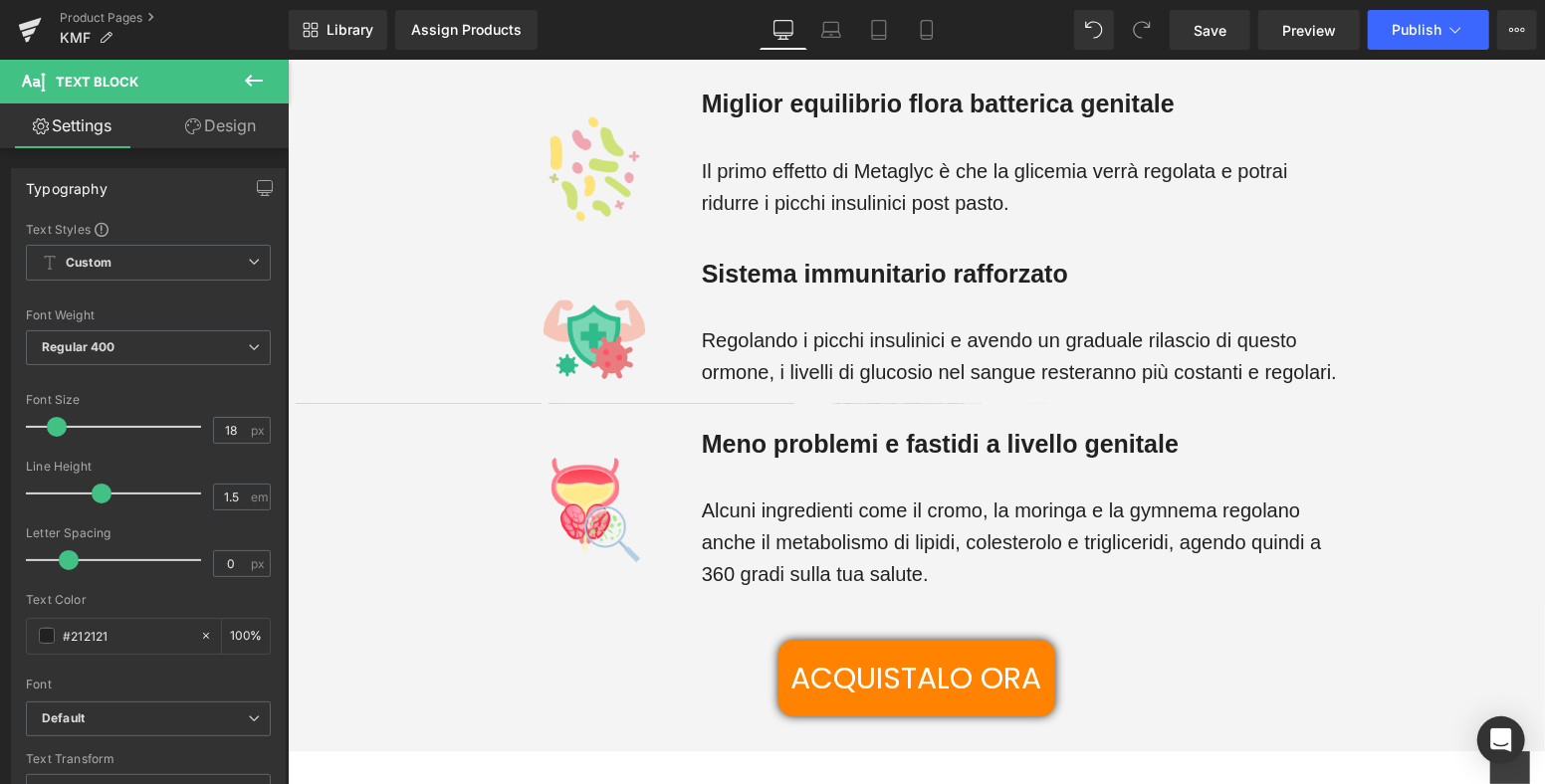 scroll, scrollTop: 3316, scrollLeft: 0, axis: vertical 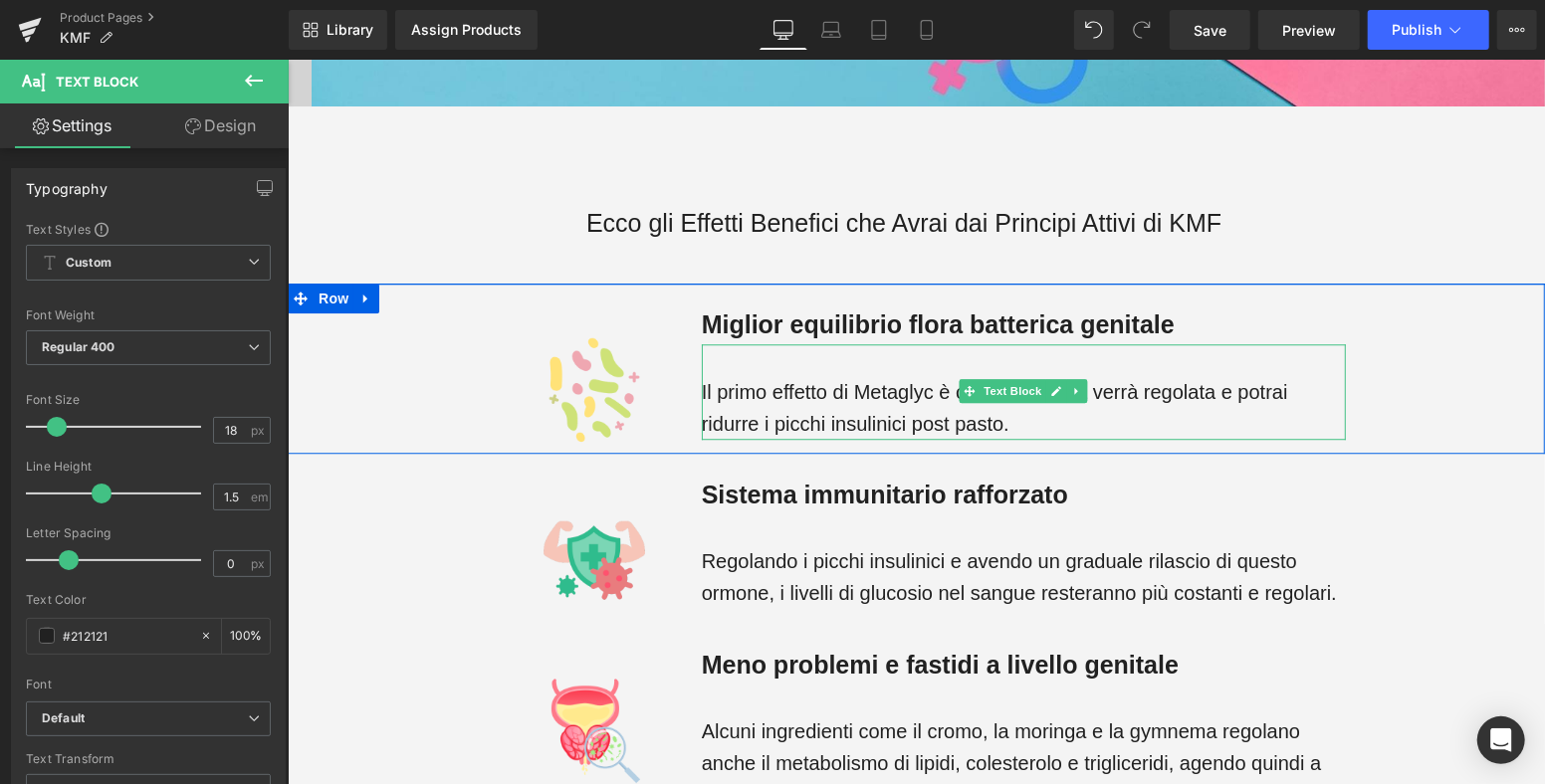 click on "Il primo effetto di Metaglyc è che la glicemia verrà regolata e potrai ridurre i picchi insulinici post pasto." at bounding box center (1022, 391) 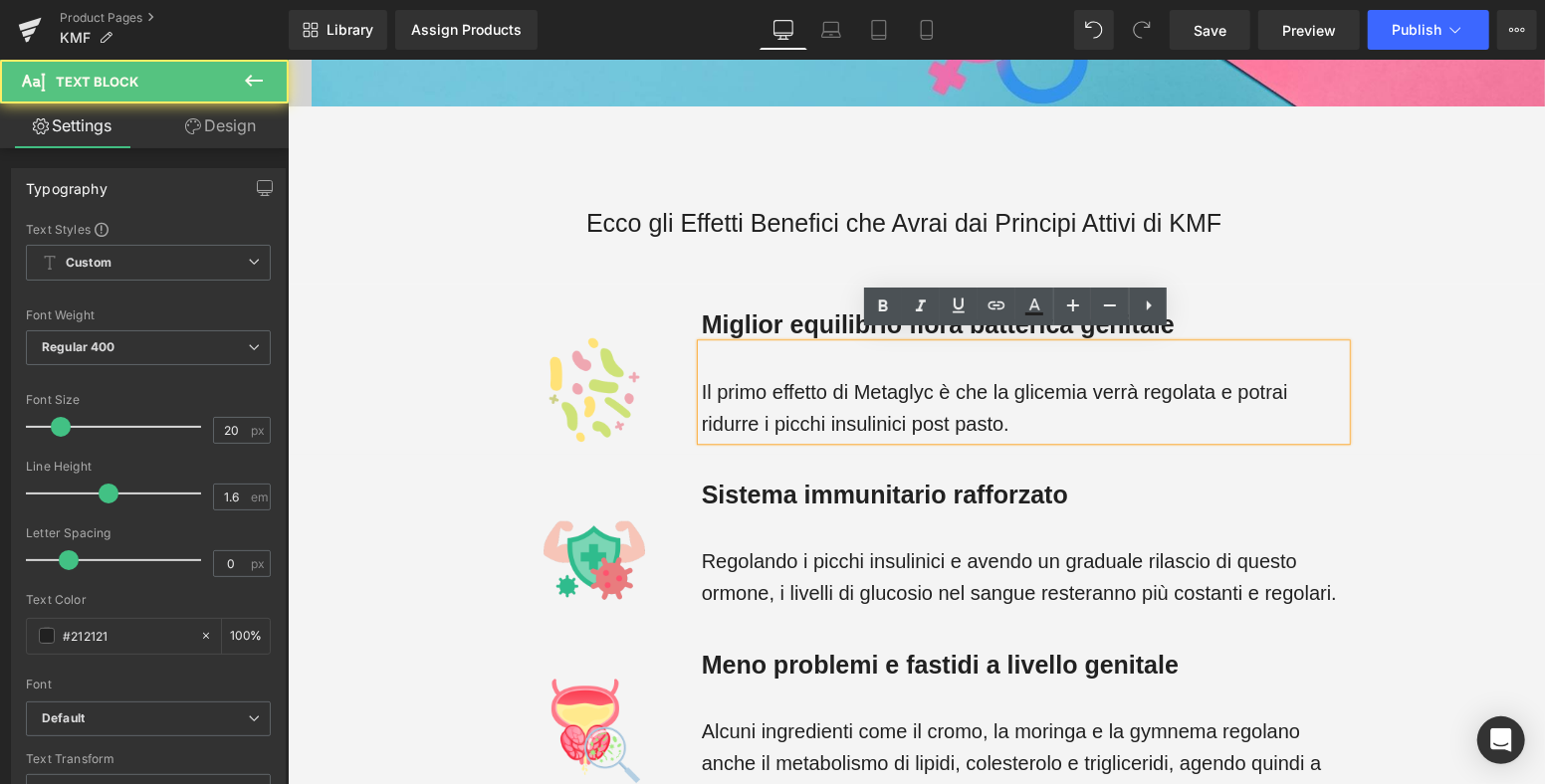 drag, startPoint x: 995, startPoint y: 404, endPoint x: 849, endPoint y: 372, distance: 149.46572 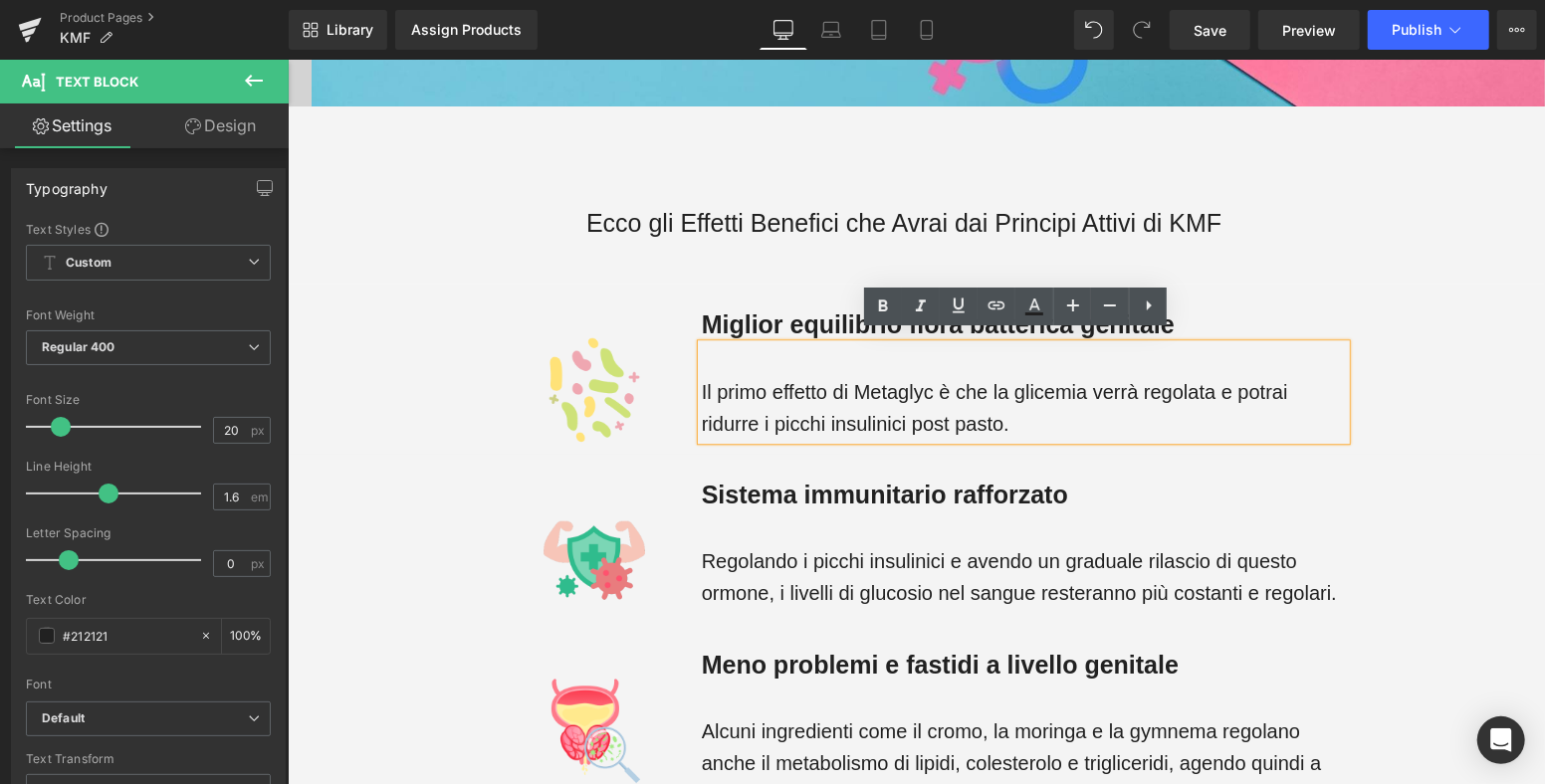 type 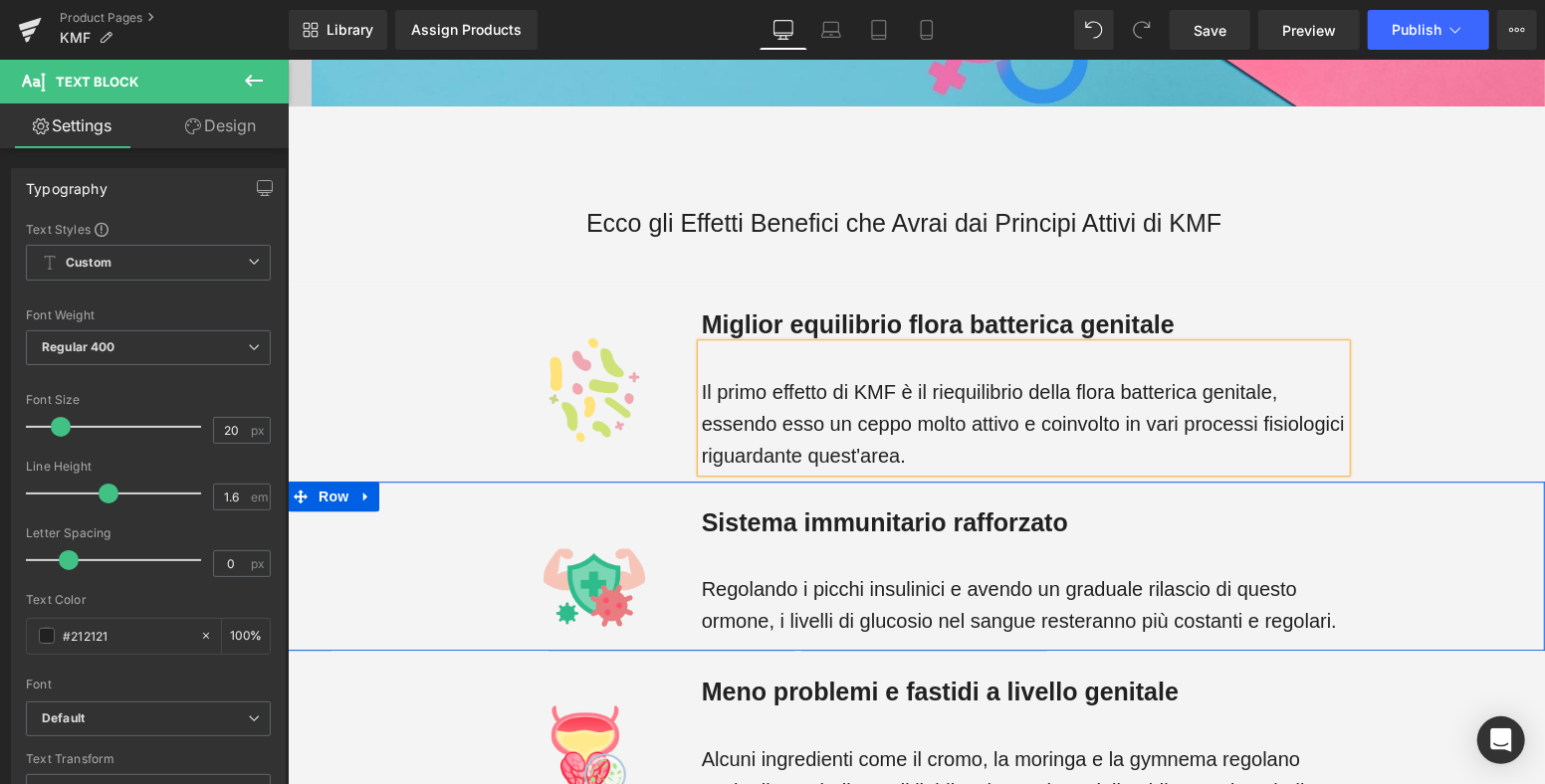 click on "Image         Sistema immunitario rafforzato Text Block         Regolando i picchi insulinici e avendo un graduale rilascio di questo ormone, i livelli di glucosio nel sangue resteranno più costanti e regolari.  Text Block         Row" at bounding box center (915, 565) 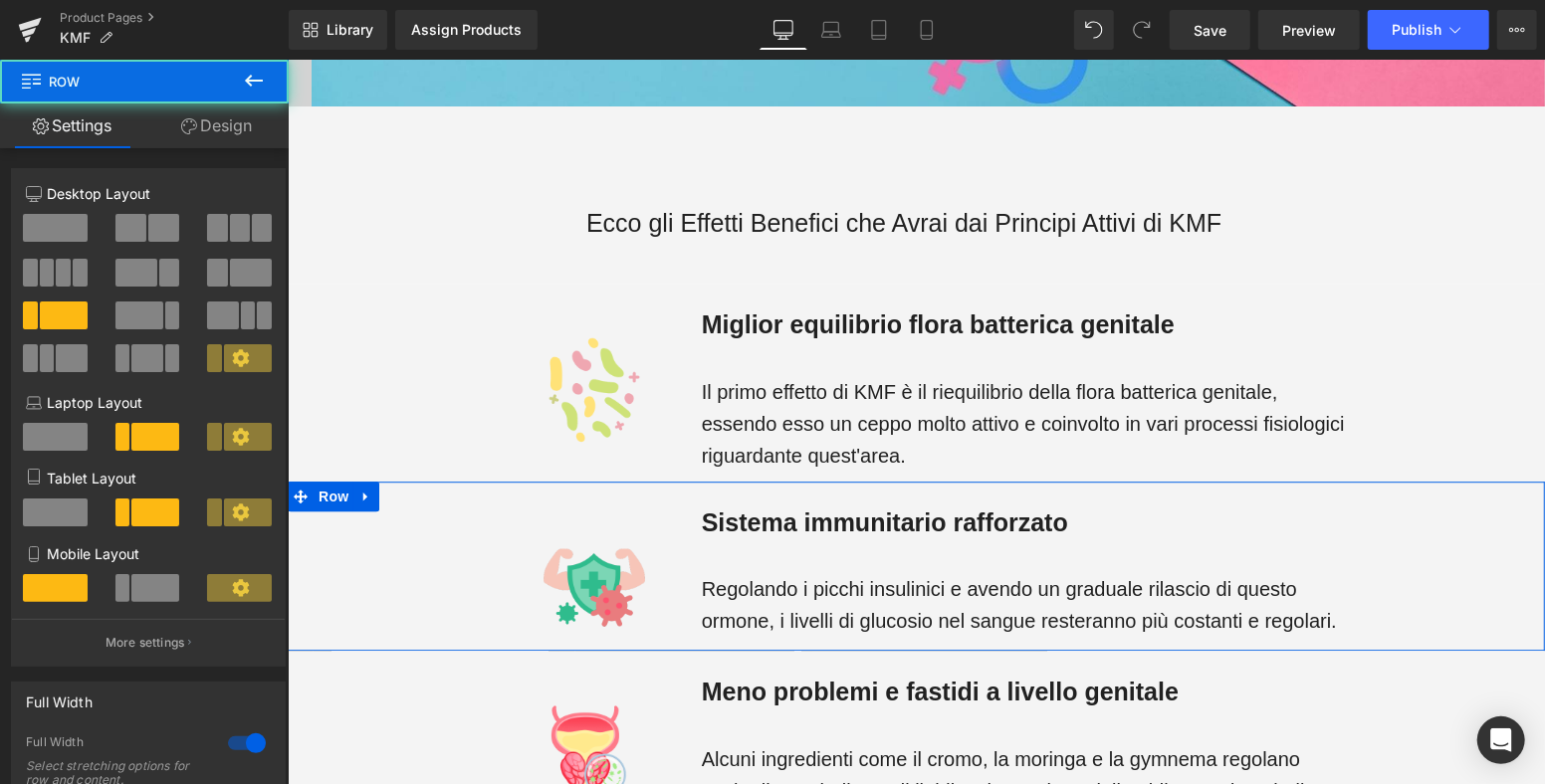 click on "Regolando i picchi insulinici e avendo un graduale rilascio di questo ormone, i livelli di glucosio nel sangue resteranno più costanti e regolari." at bounding box center (1022, 588) 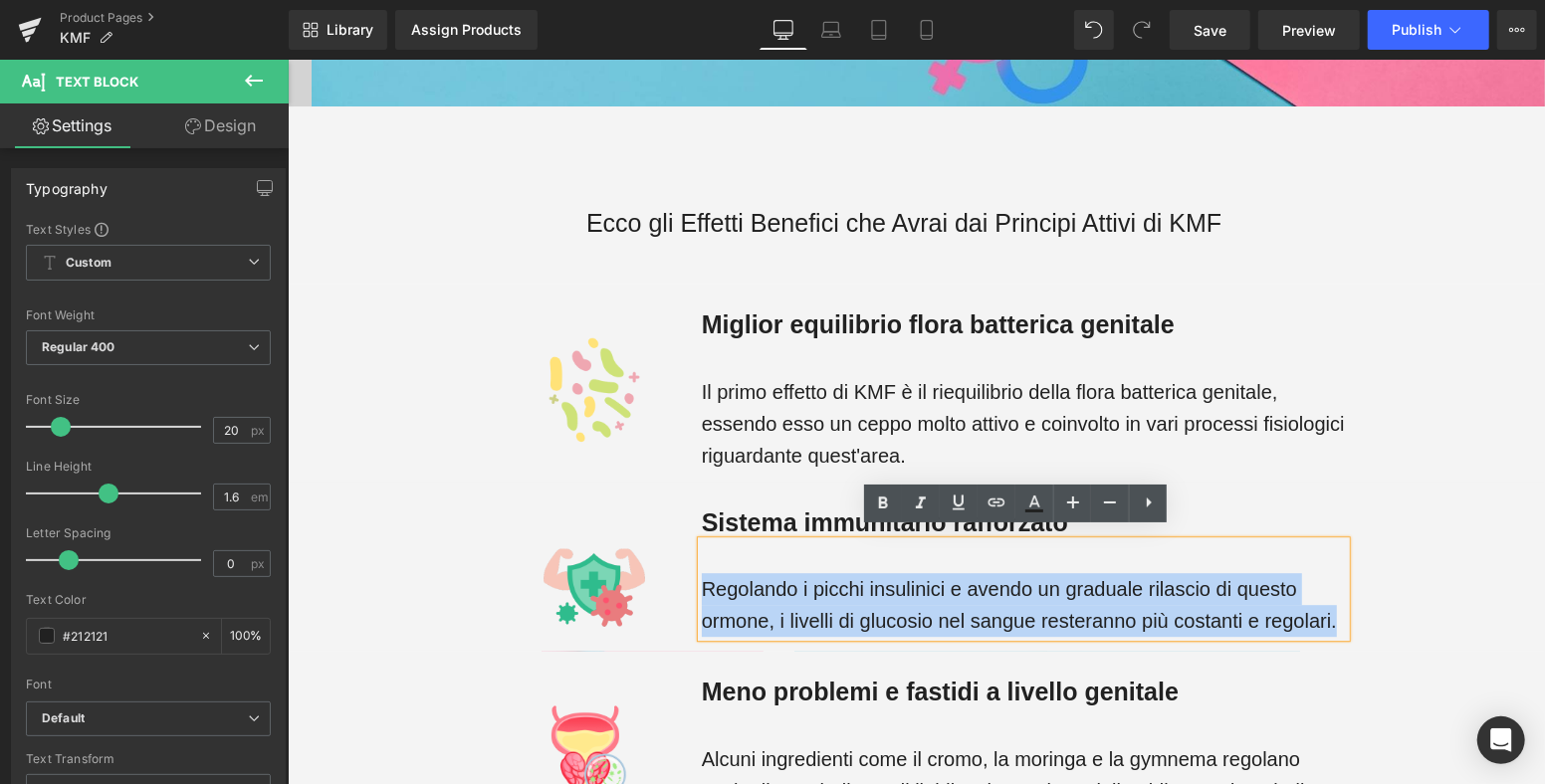 drag, startPoint x: 1328, startPoint y: 608, endPoint x: 695, endPoint y: 582, distance: 633.53374 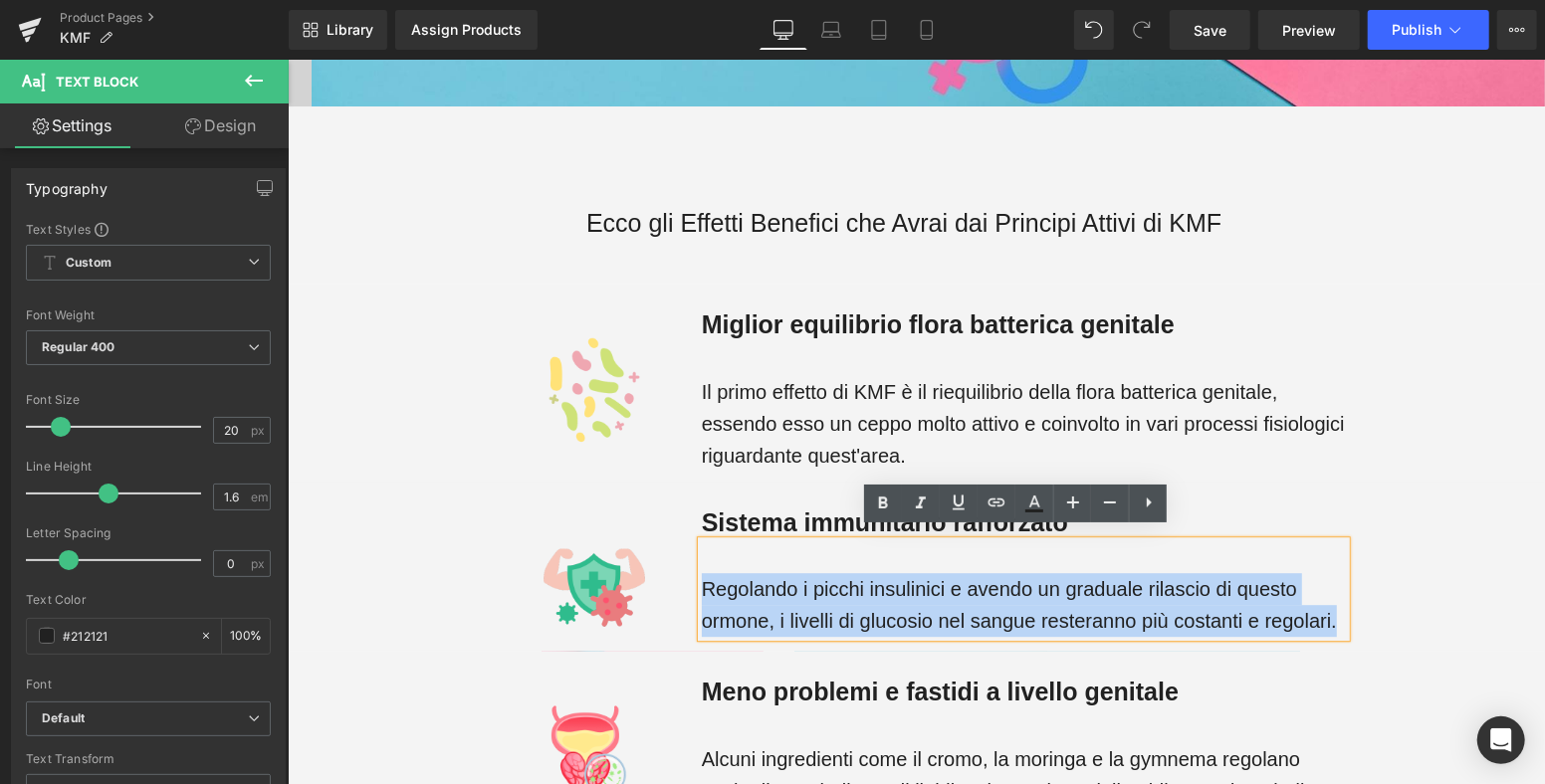 click on "Regolando i picchi insulinici e avendo un graduale rilascio di questo ormone, i livelli di glucosio nel sangue resteranno più costanti e regolari." at bounding box center (1022, 588) 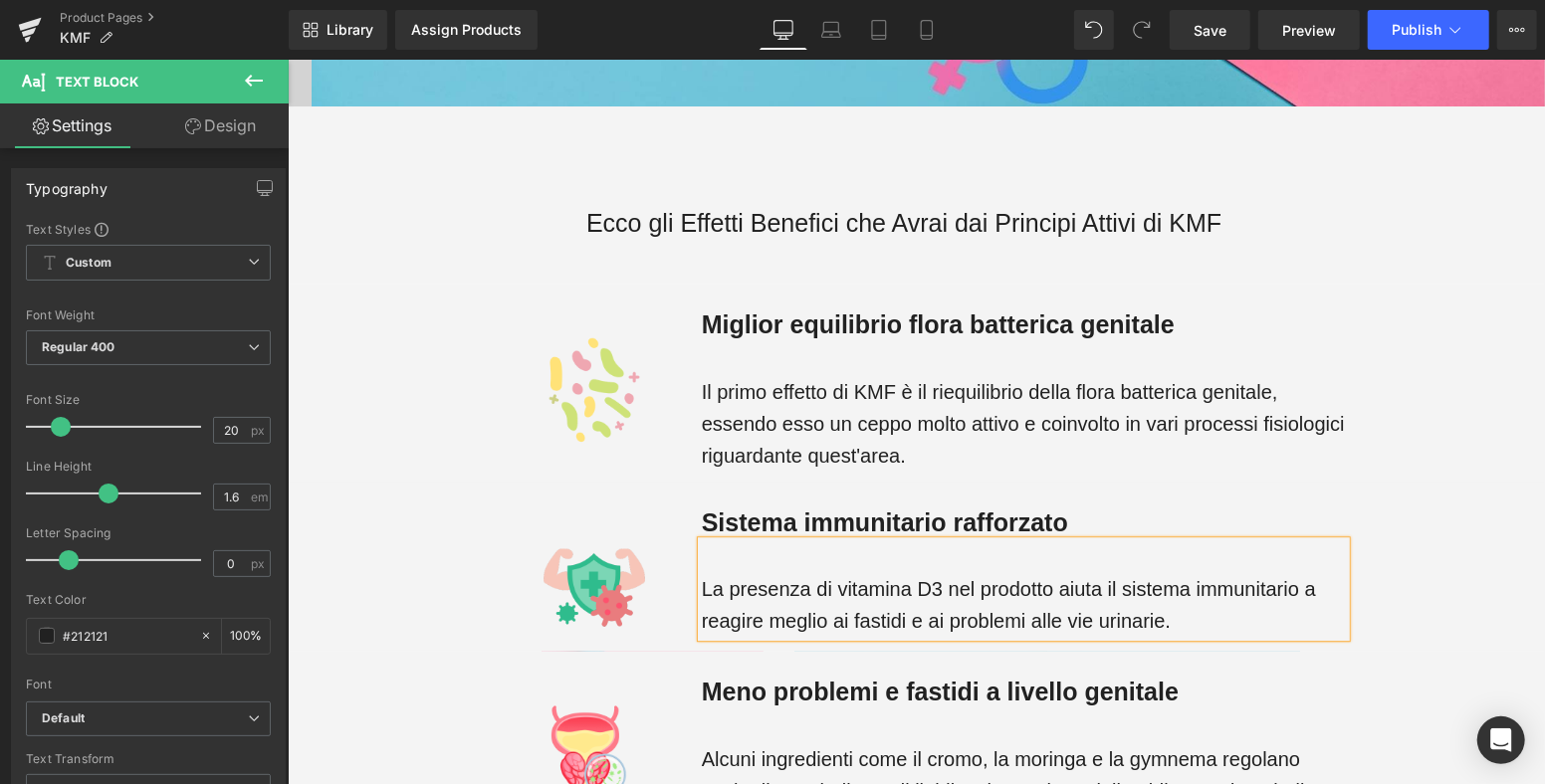 scroll, scrollTop: 3537, scrollLeft: 0, axis: vertical 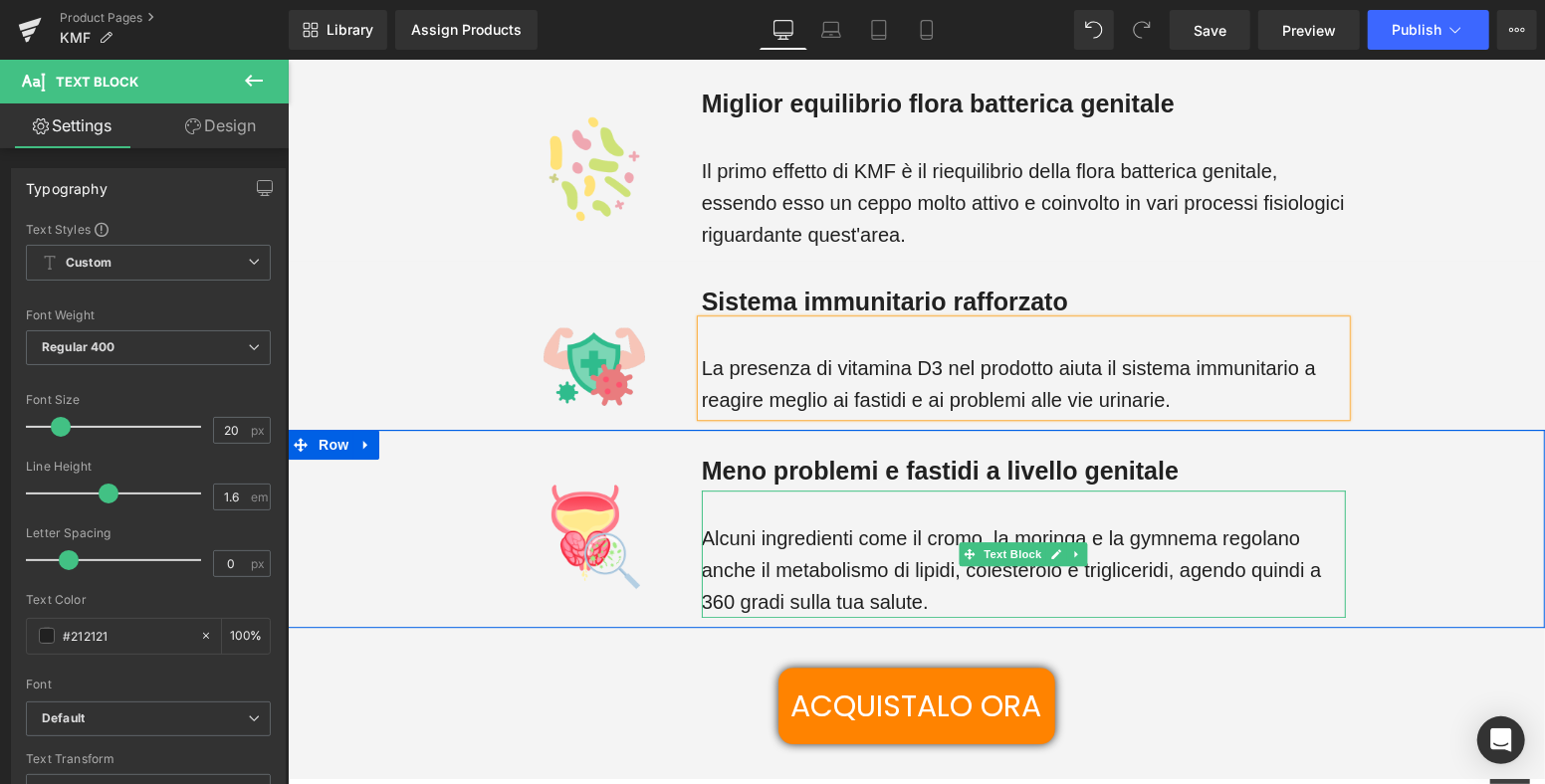 drag, startPoint x: 856, startPoint y: 579, endPoint x: 892, endPoint y: 591, distance: 37.94733 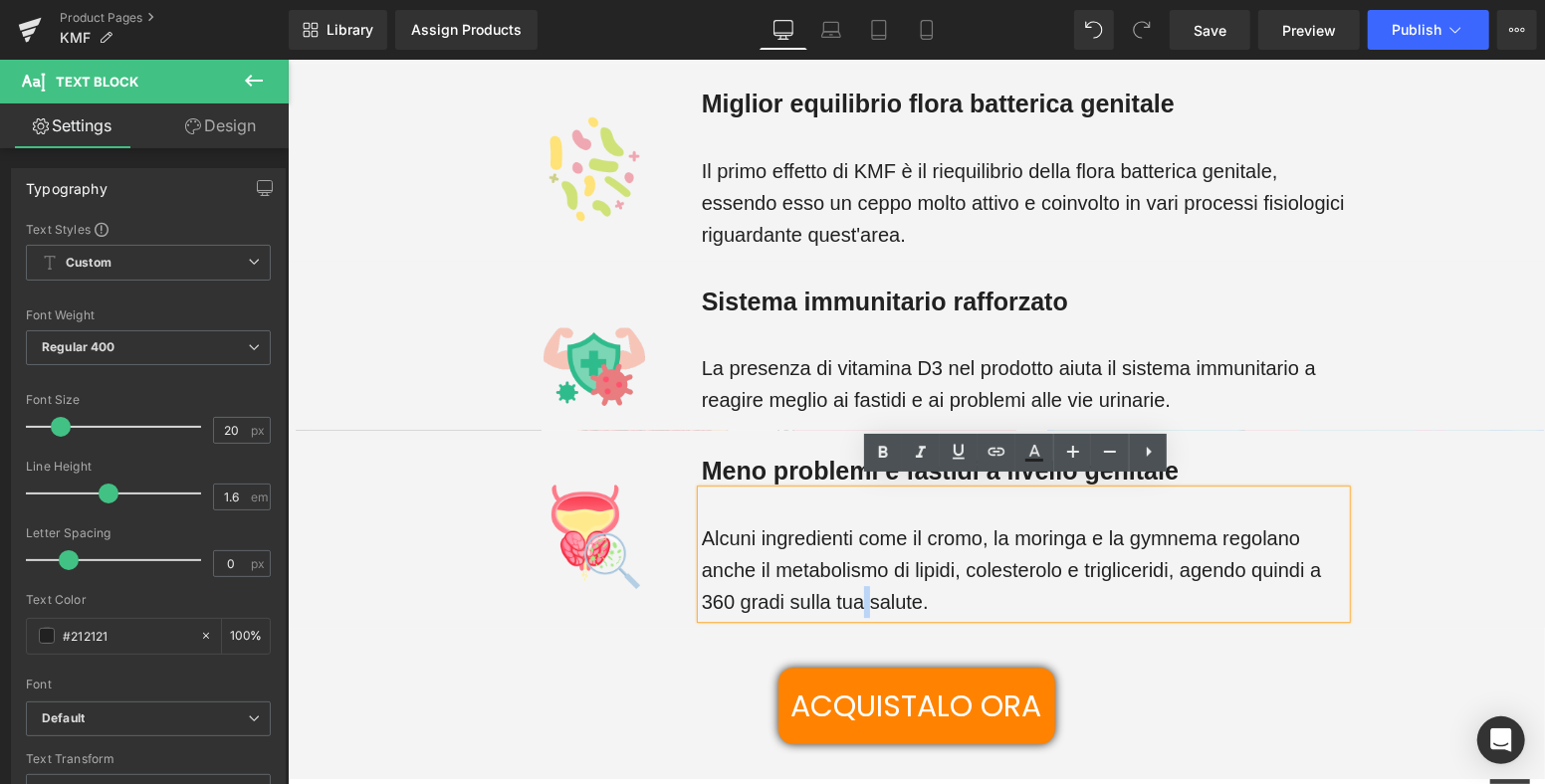 drag, startPoint x: 937, startPoint y: 596, endPoint x: 701, endPoint y: 530, distance: 245.0551 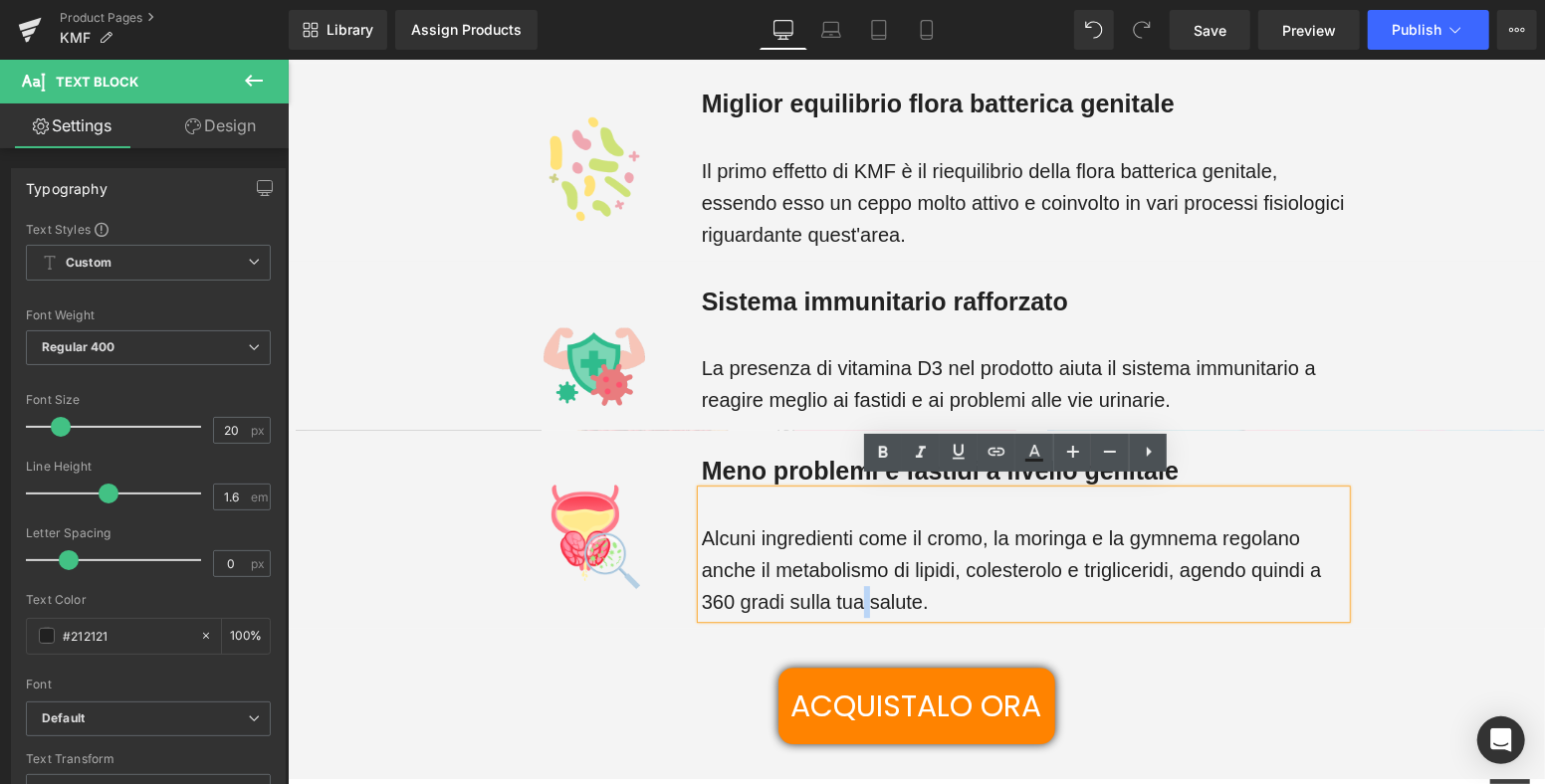 click on "Alcuni ingredienti come il cromo, la moringa e la gymnema regolano anche il metabolismo di lipidi, colesterolo e trigliceridi, agendo quindi a 360 gradi sulla tua salute." at bounding box center (1022, 569) 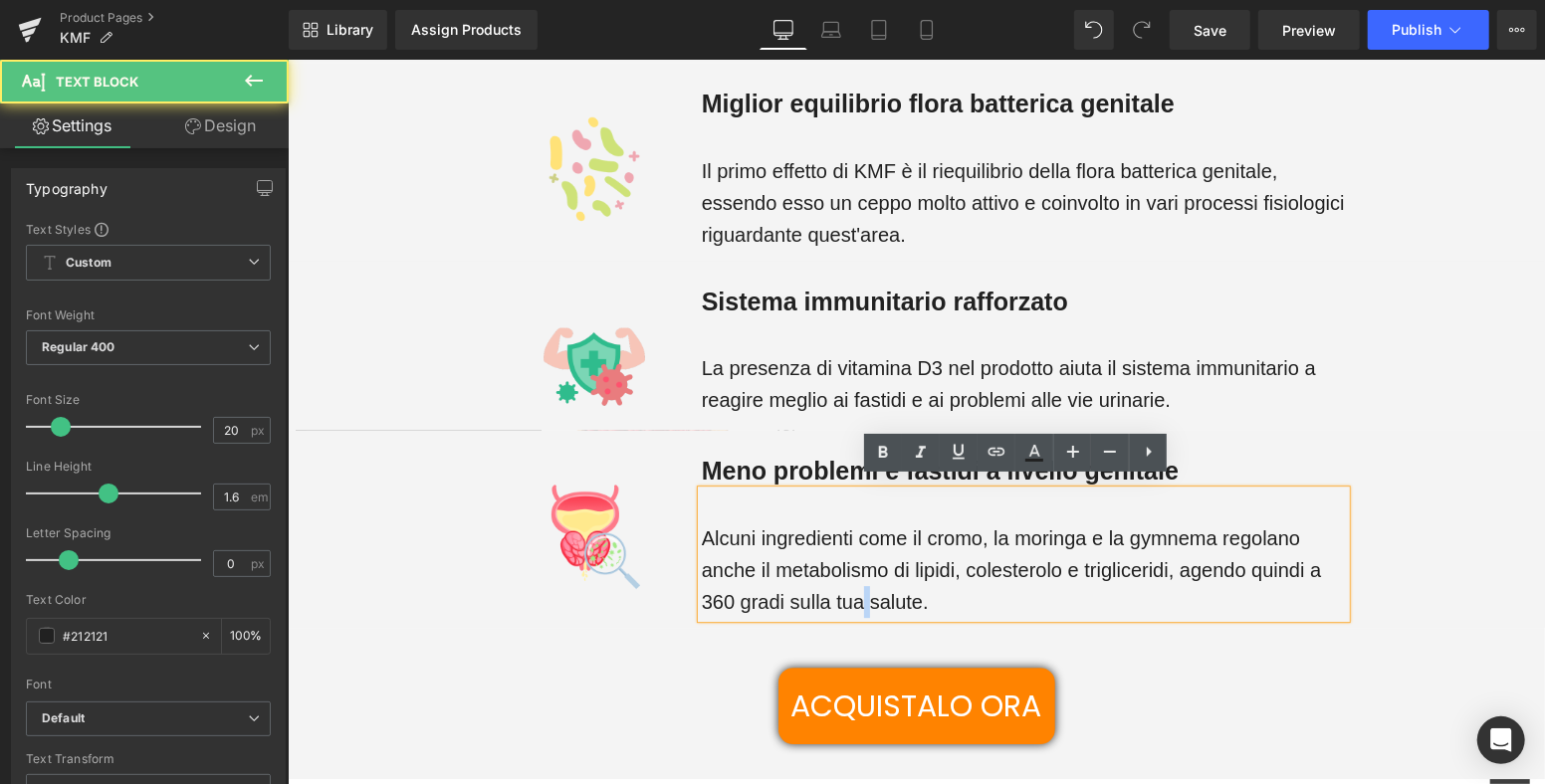 click on "Alcuni ingredienti come il cromo, la moringa e la gymnema regolano anche il metabolismo di lipidi, colesterolo e trigliceridi, agendo quindi a 360 gradi sulla tua salute." at bounding box center [1022, 569] 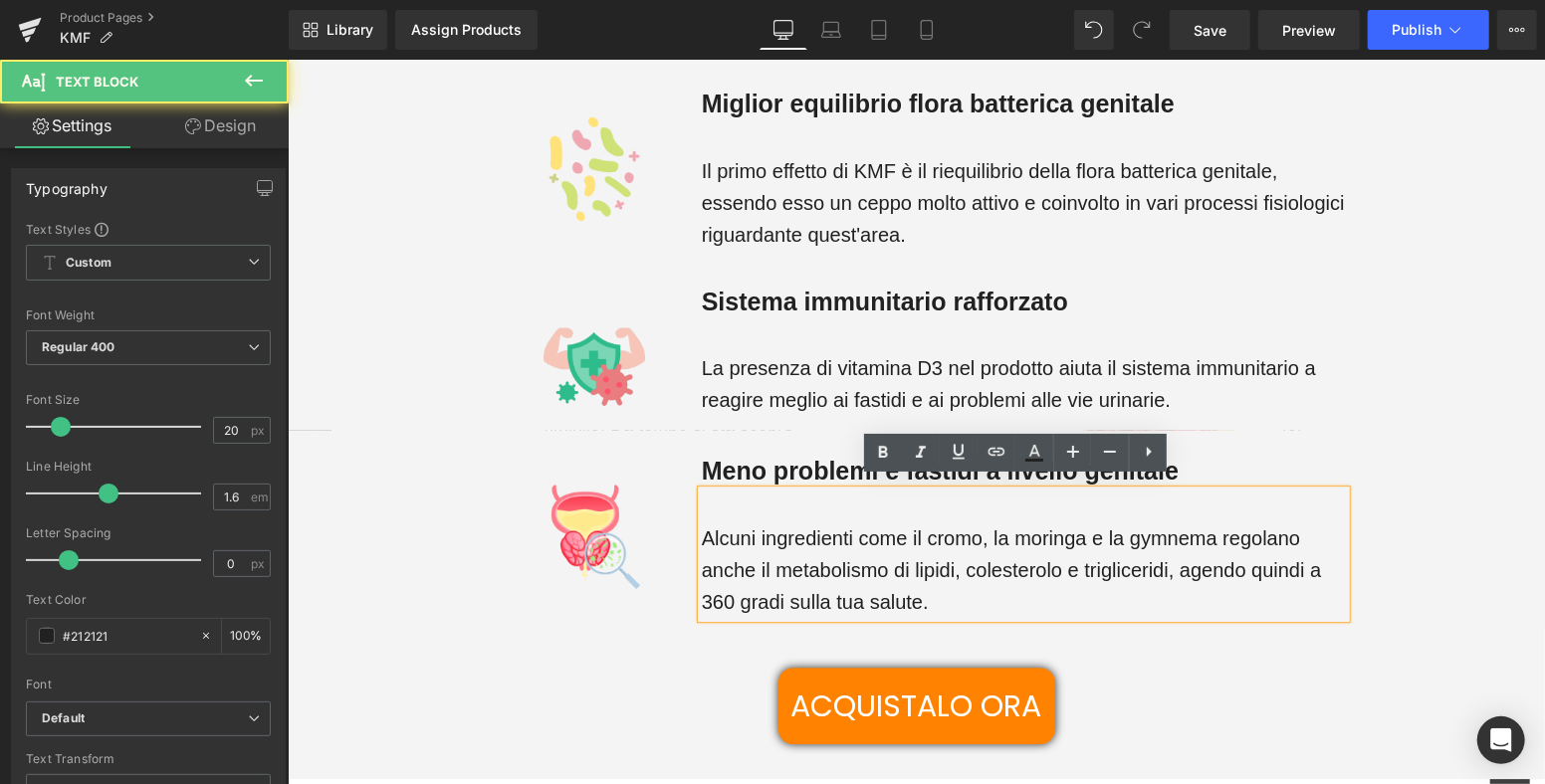 drag, startPoint x: 703, startPoint y: 528, endPoint x: 938, endPoint y: 576, distance: 239.852 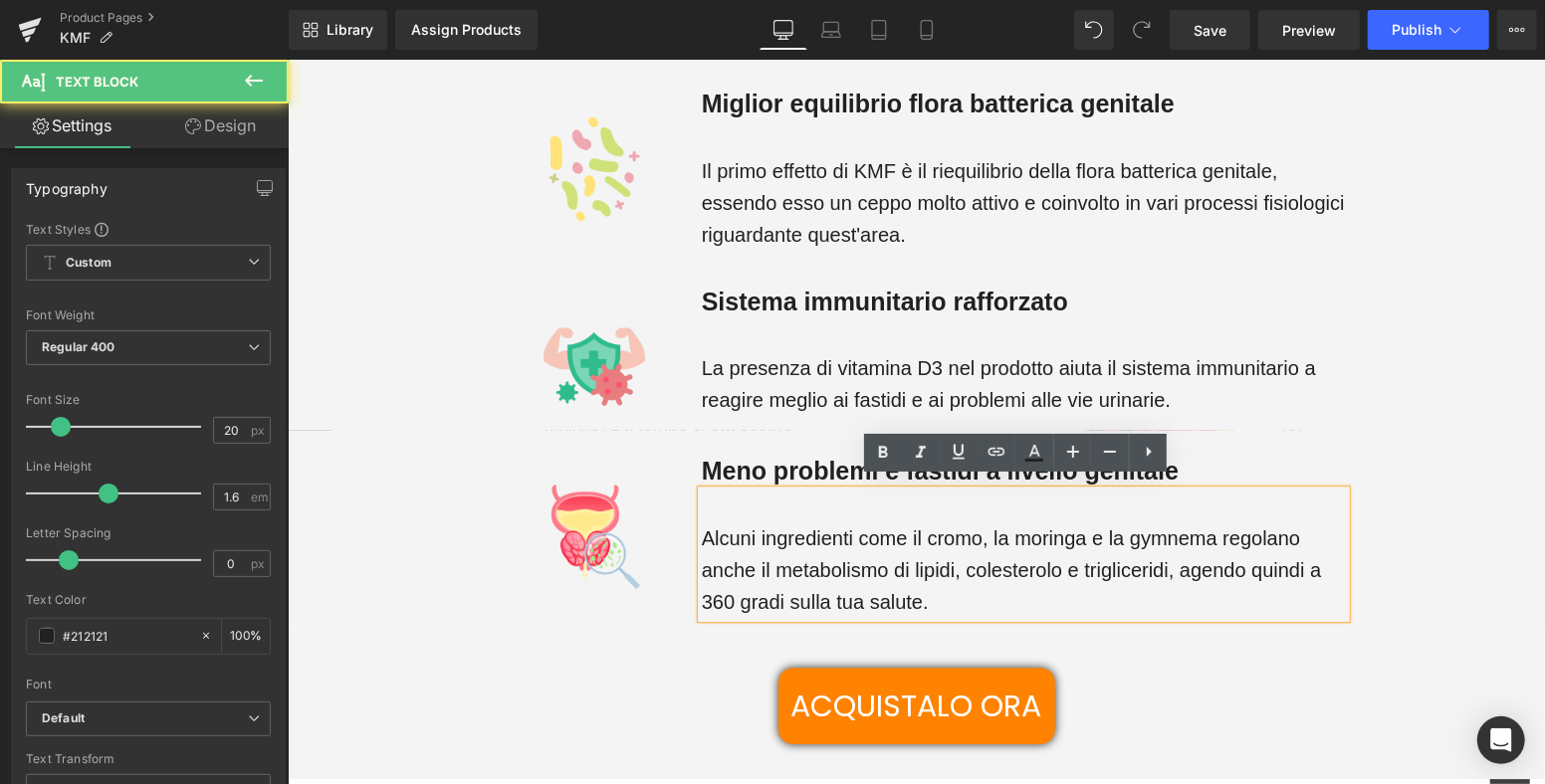click on "Alcuni ingredienti come il cromo, la moringa e la gymnema regolano anche il metabolismo di lipidi, colesterolo e trigliceridi, agendo quindi a 360 gradi sulla tua salute." at bounding box center [1022, 569] 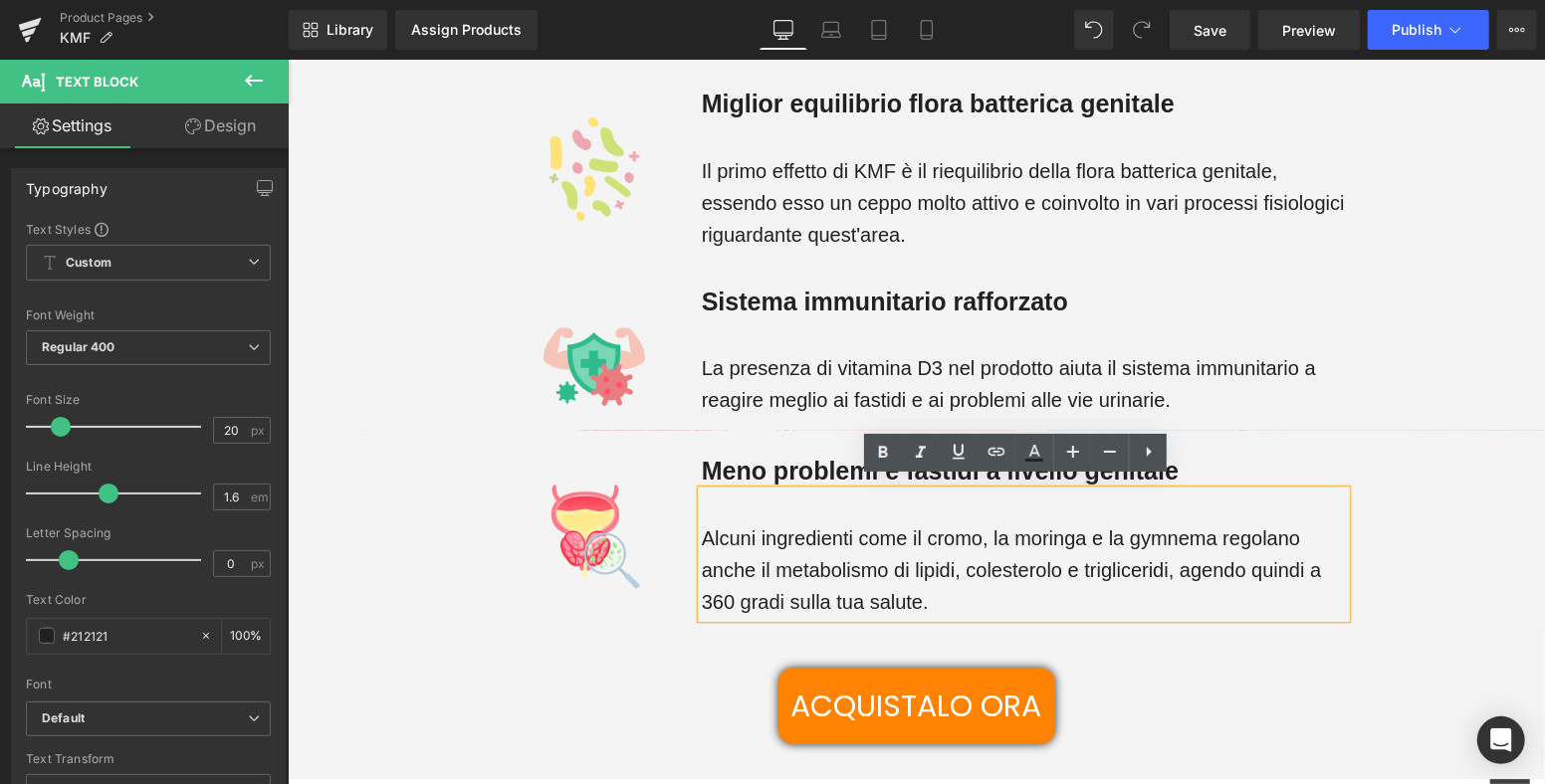 type 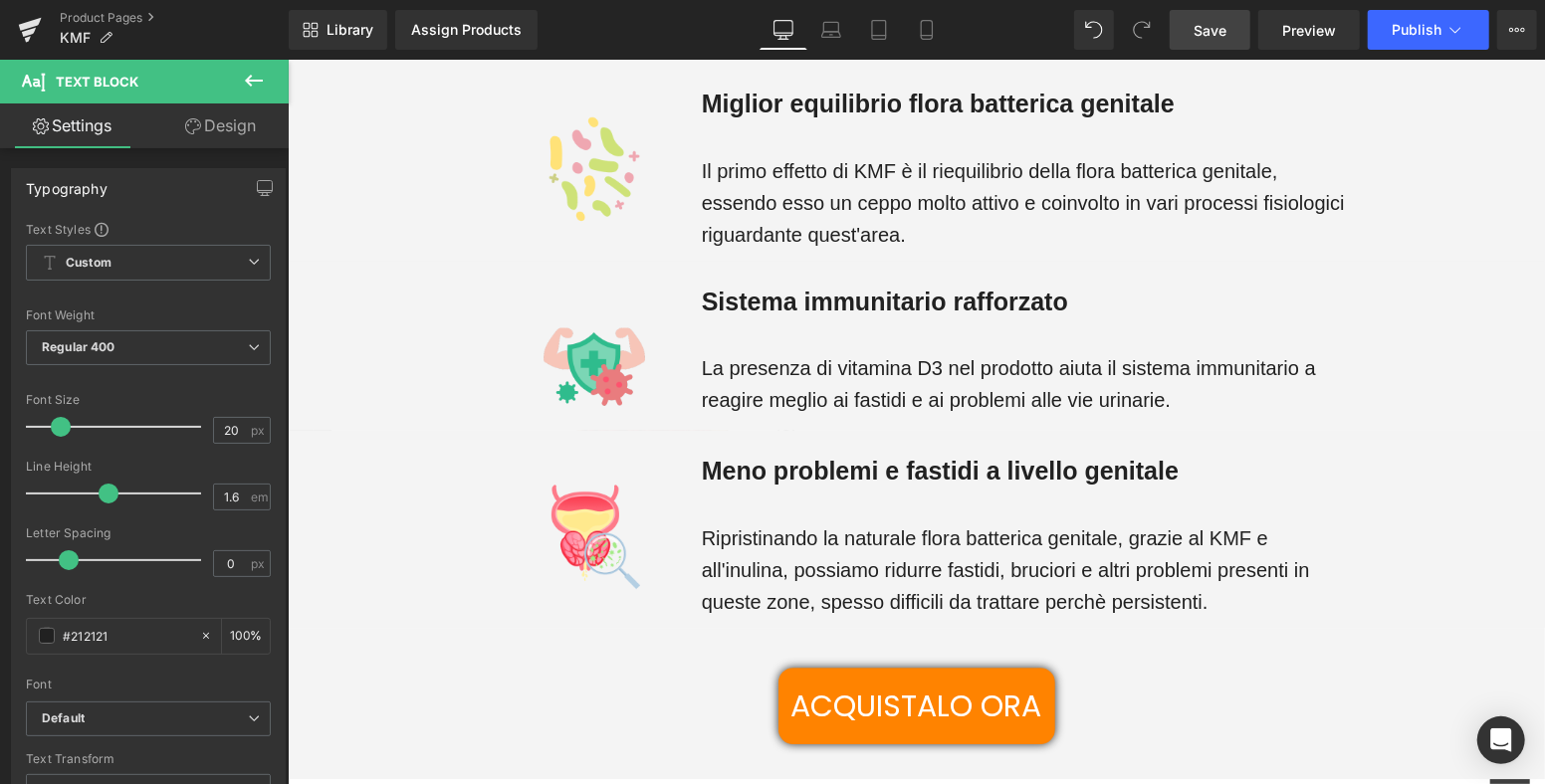 click on "Save" at bounding box center (1210, 30) 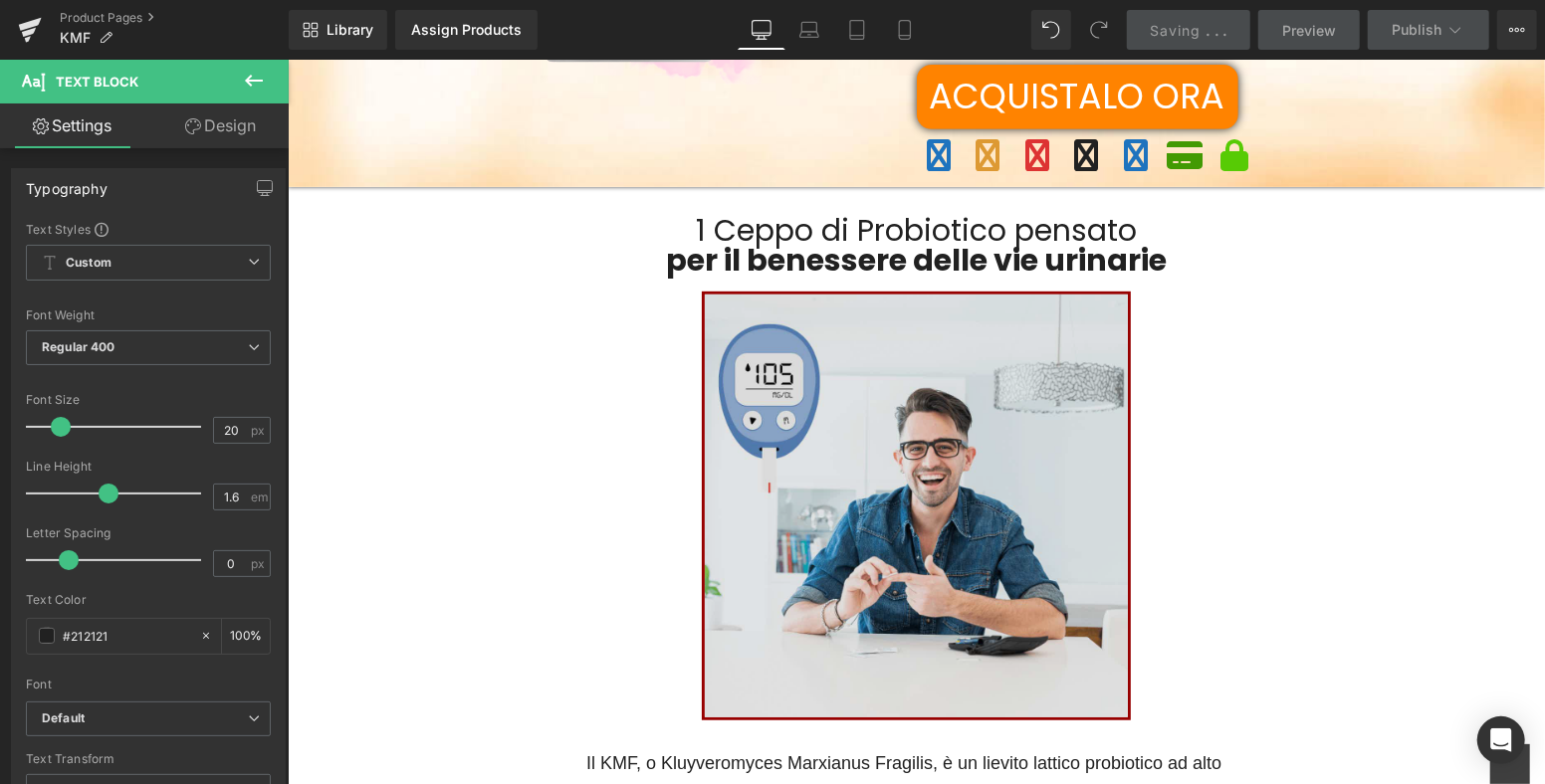 scroll, scrollTop: 442, scrollLeft: 0, axis: vertical 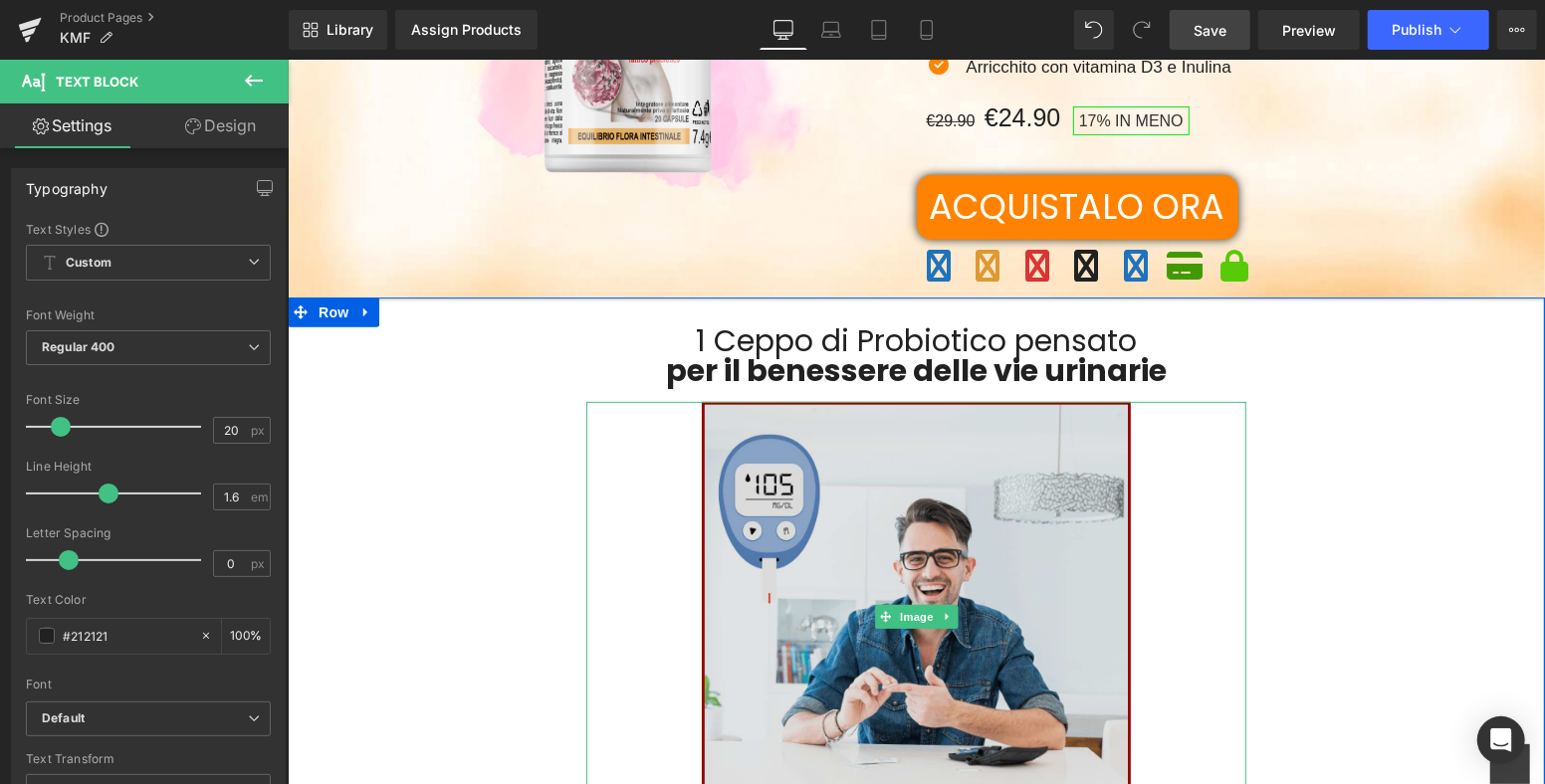 click at bounding box center (915, 615) 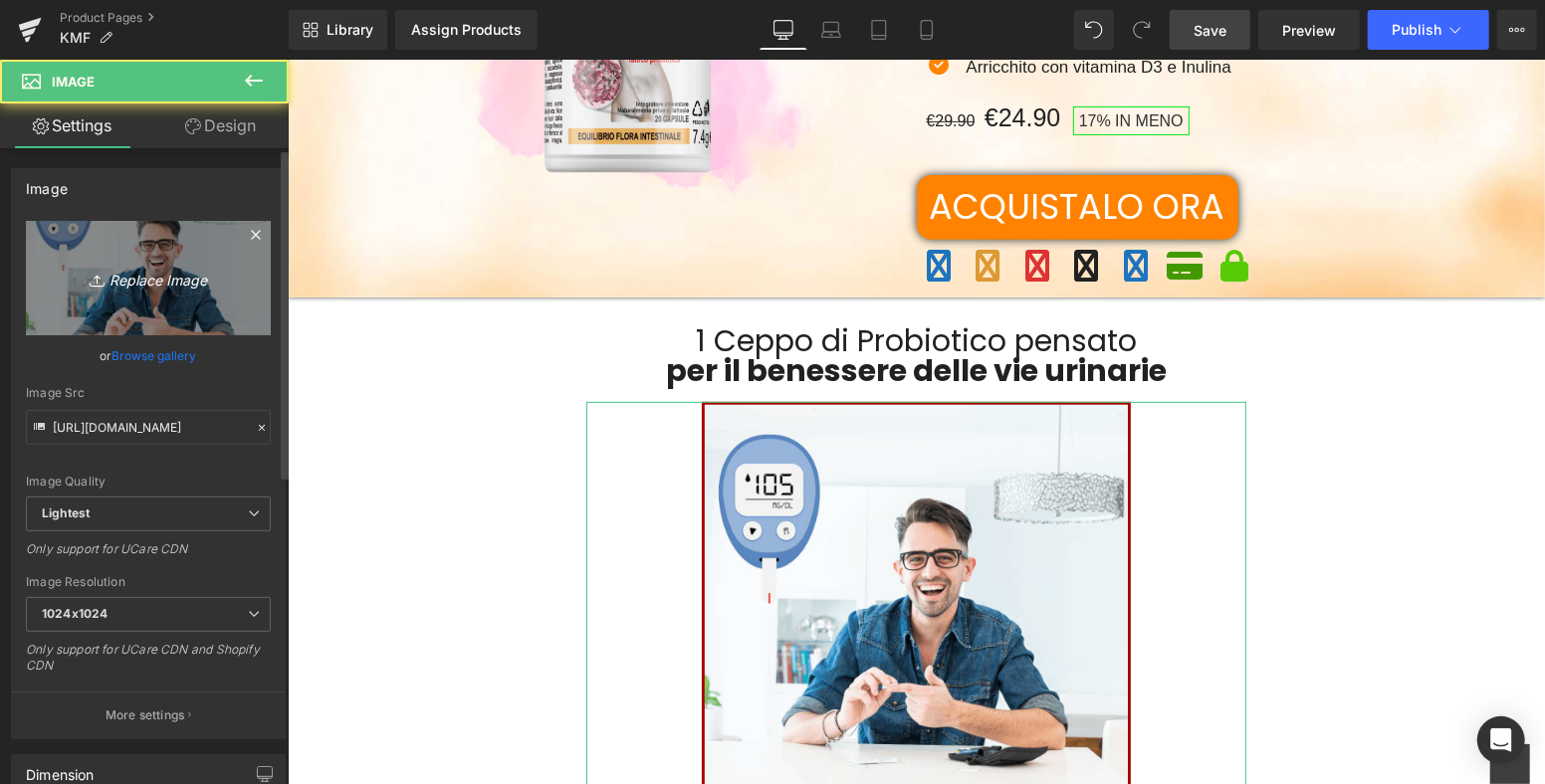 click on "Replace Image" at bounding box center (148, 278) 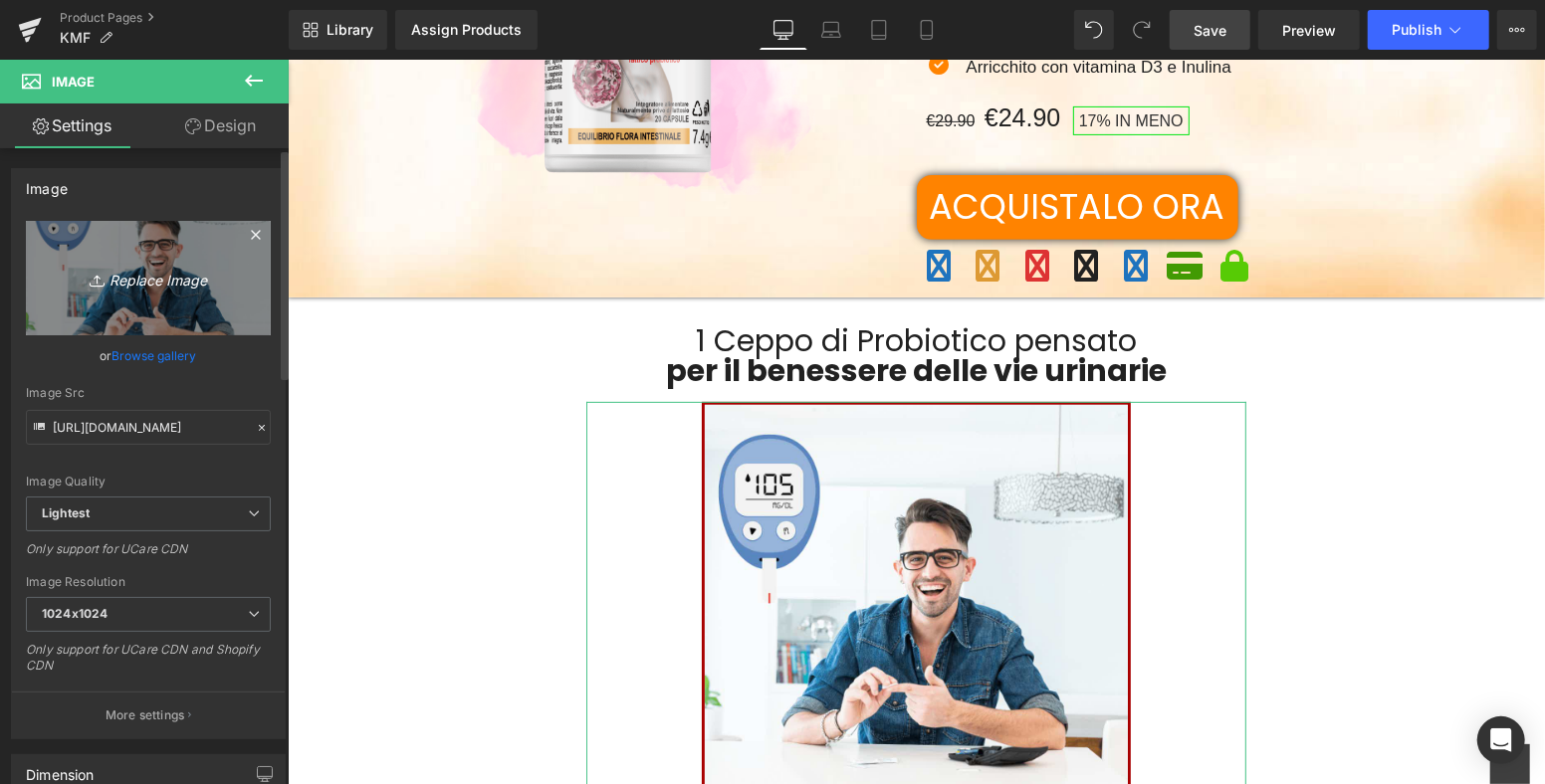 type on "C:\fakepath\Progetto senza titolo (58).png" 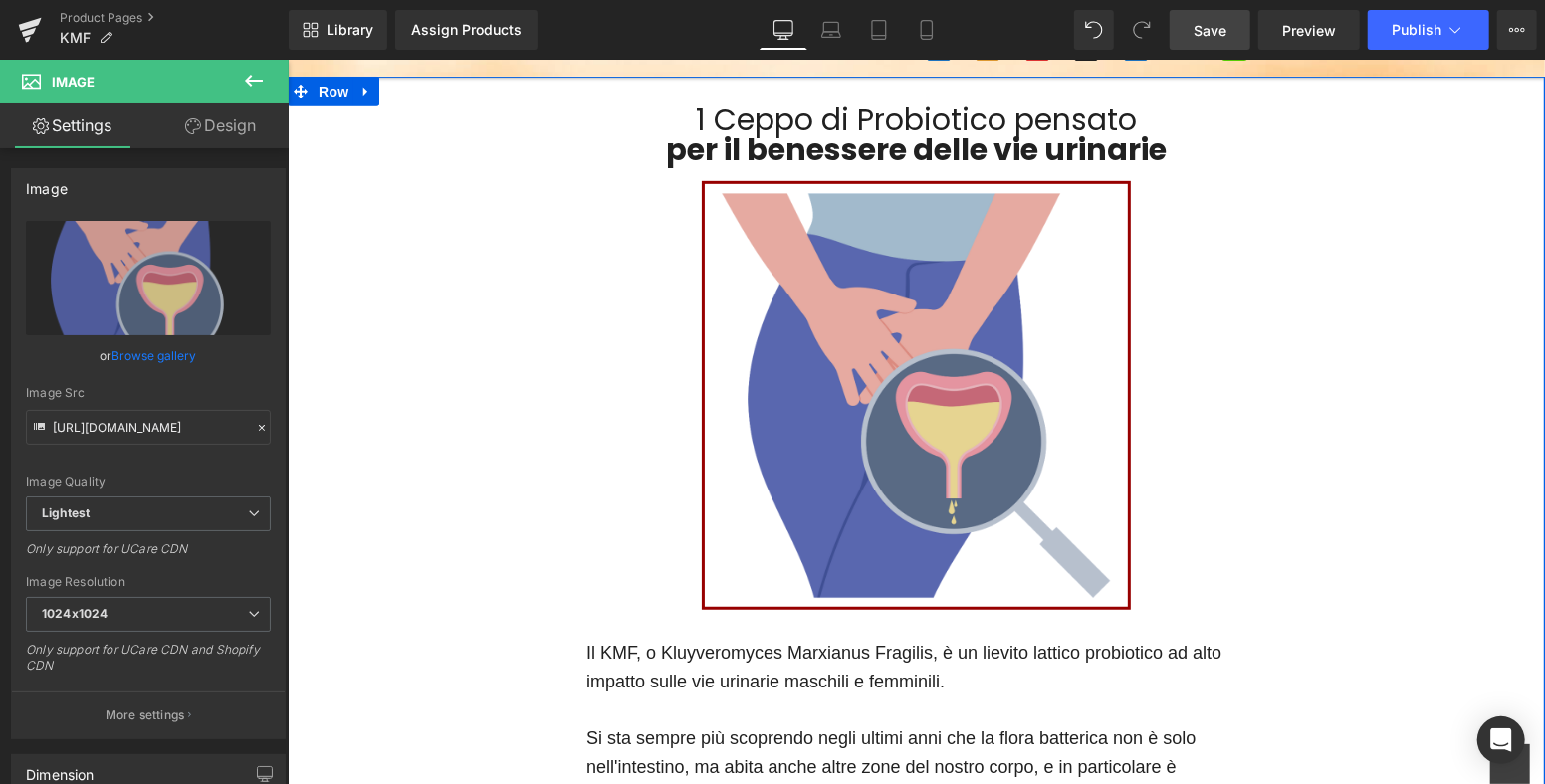 scroll, scrollTop: 552, scrollLeft: 0, axis: vertical 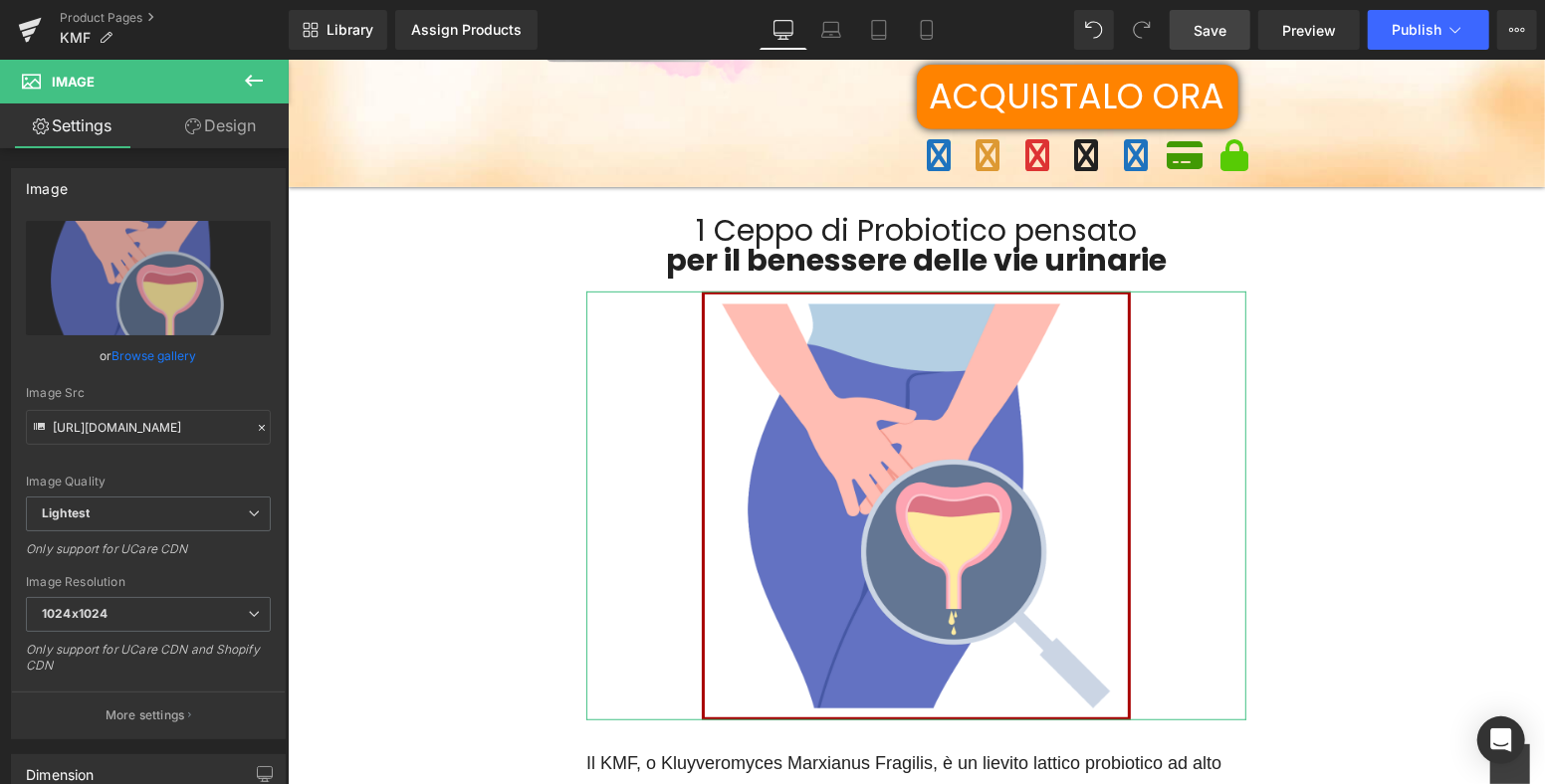 click on "Design" at bounding box center (220, 125) 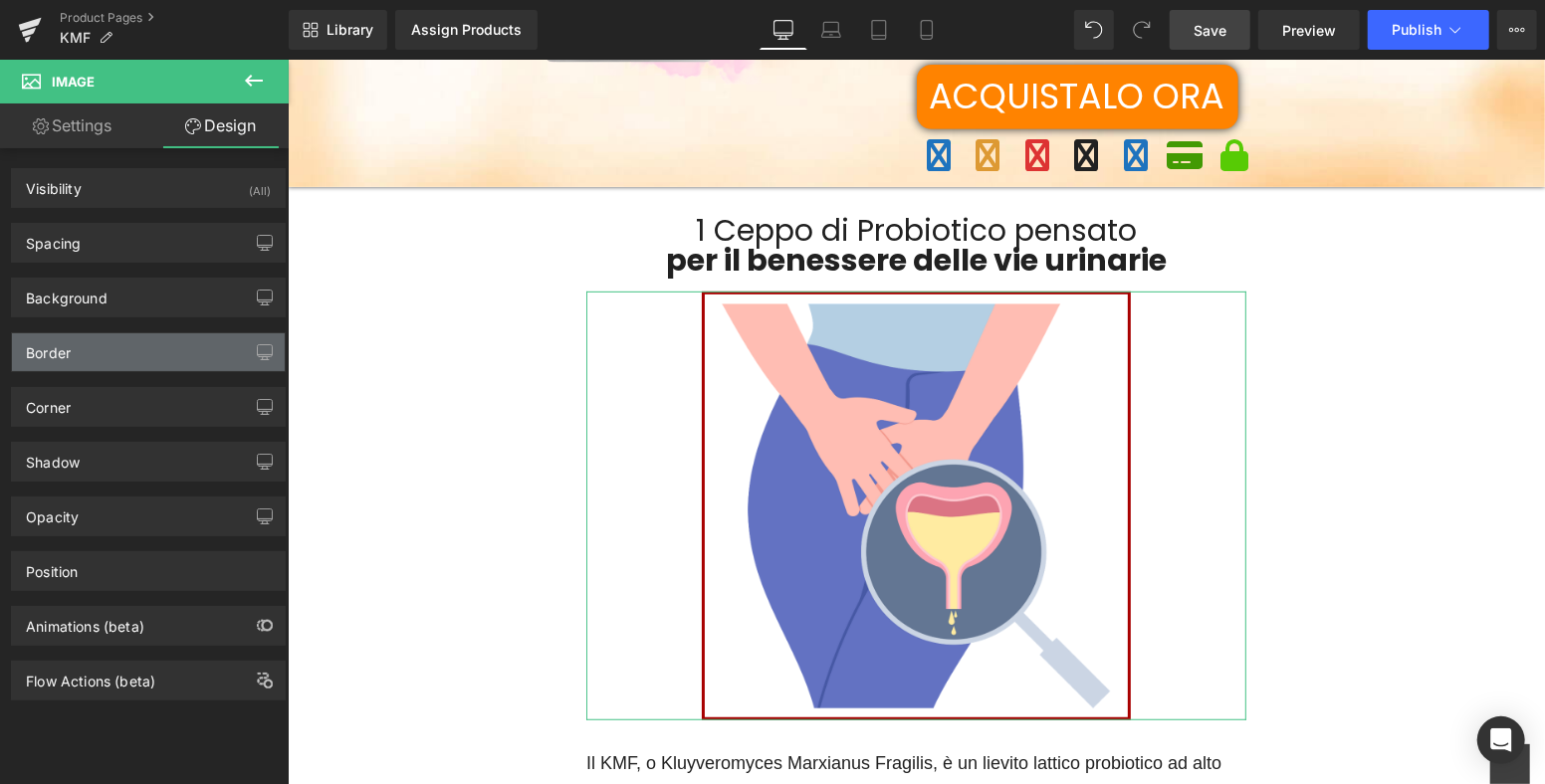 click on "Border" at bounding box center [148, 352] 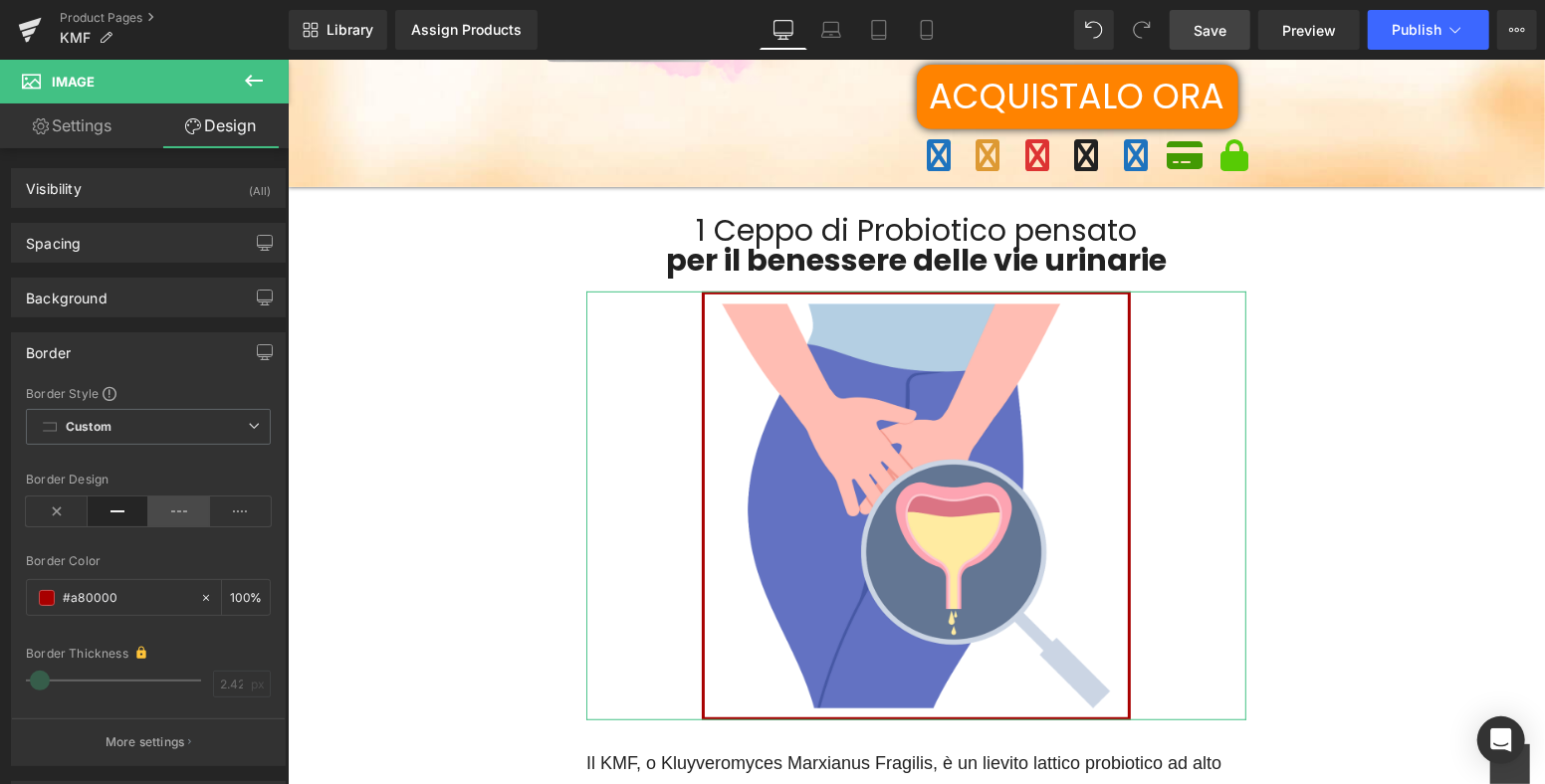 scroll, scrollTop: 110, scrollLeft: 0, axis: vertical 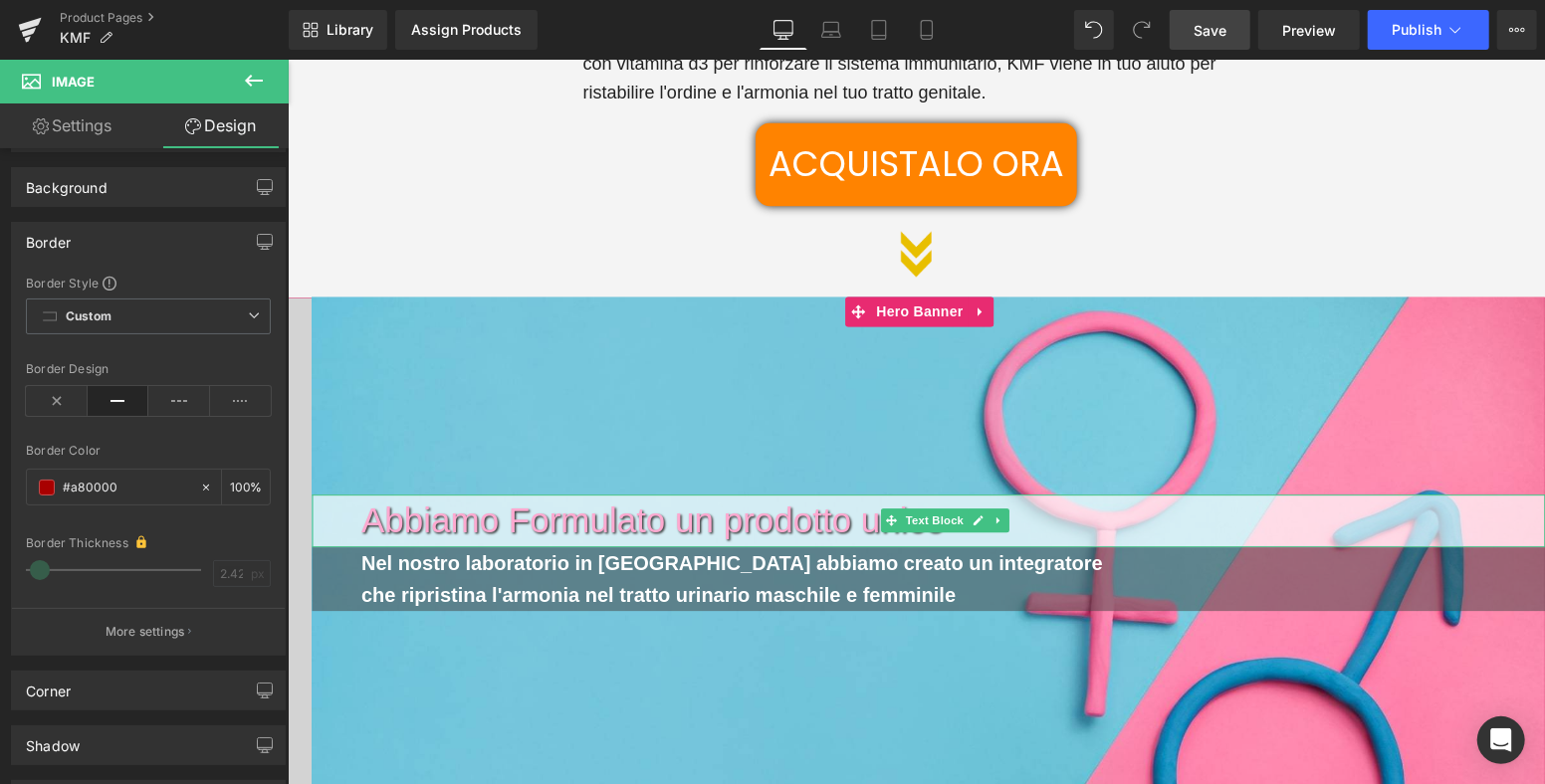 click on "Abbiamo Formulato un prodotto unico" at bounding box center [652, 519] 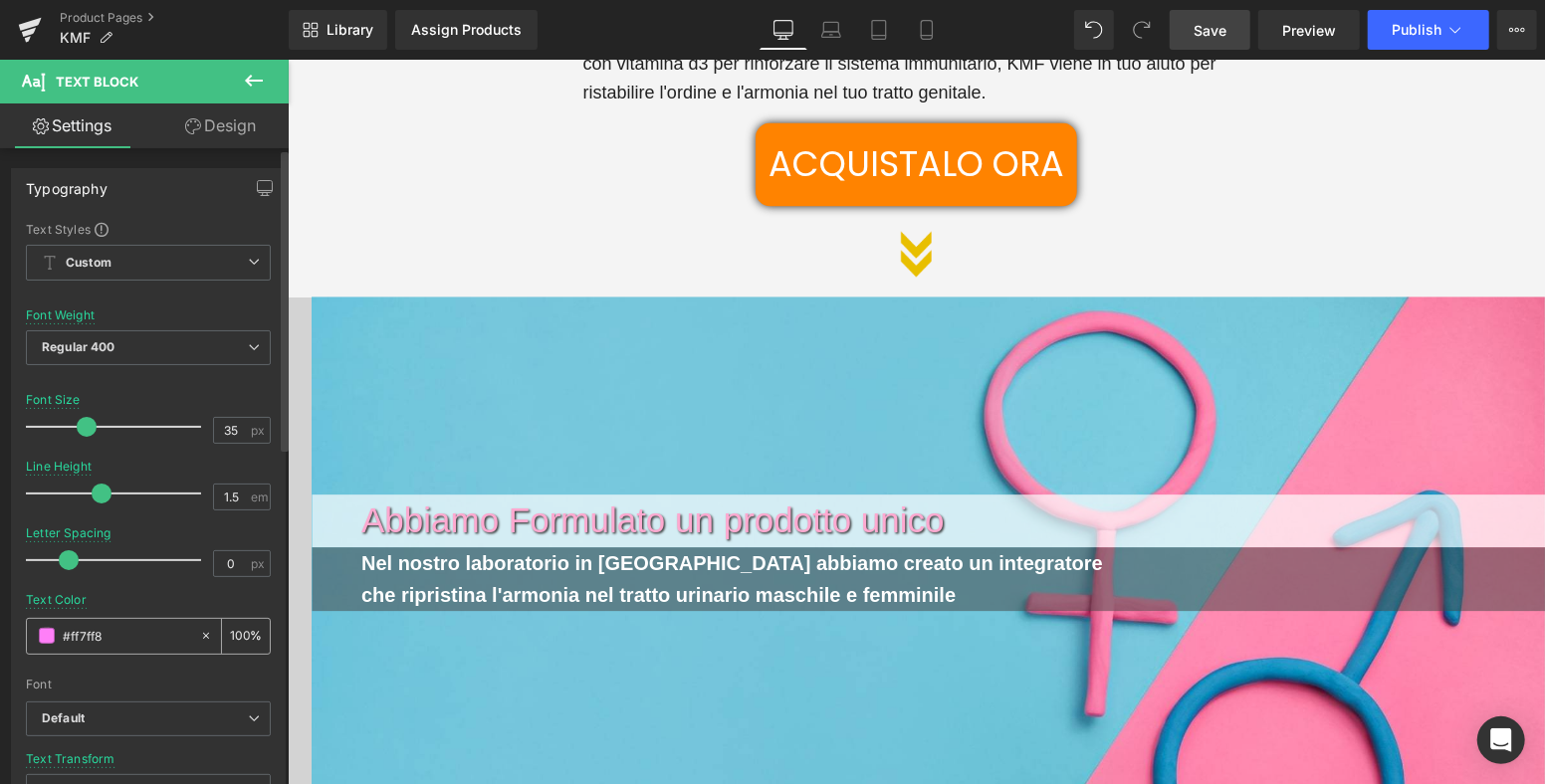 drag, startPoint x: 105, startPoint y: 637, endPoint x: 54, endPoint y: 640, distance: 51.088159 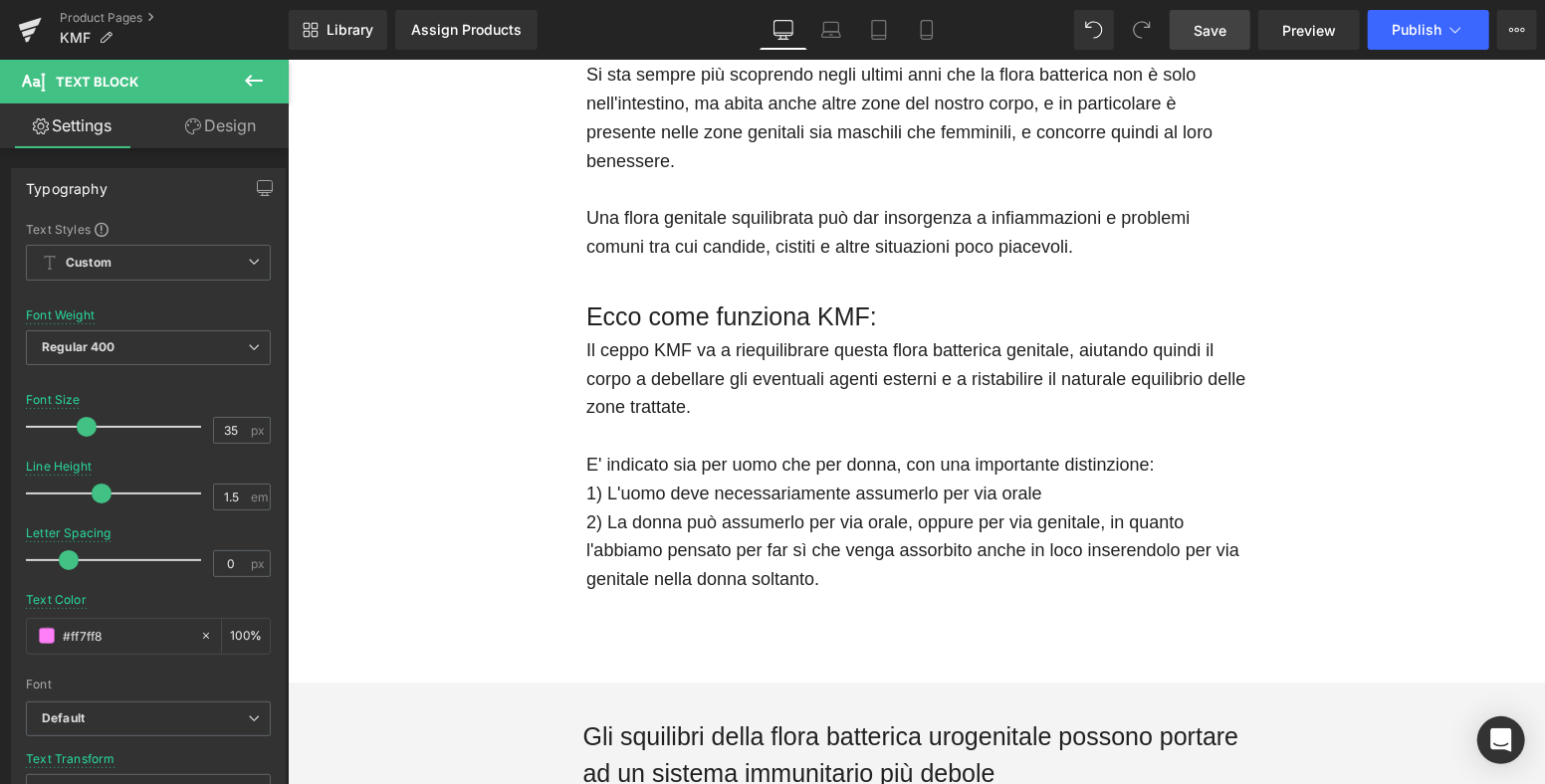 scroll, scrollTop: 883, scrollLeft: 0, axis: vertical 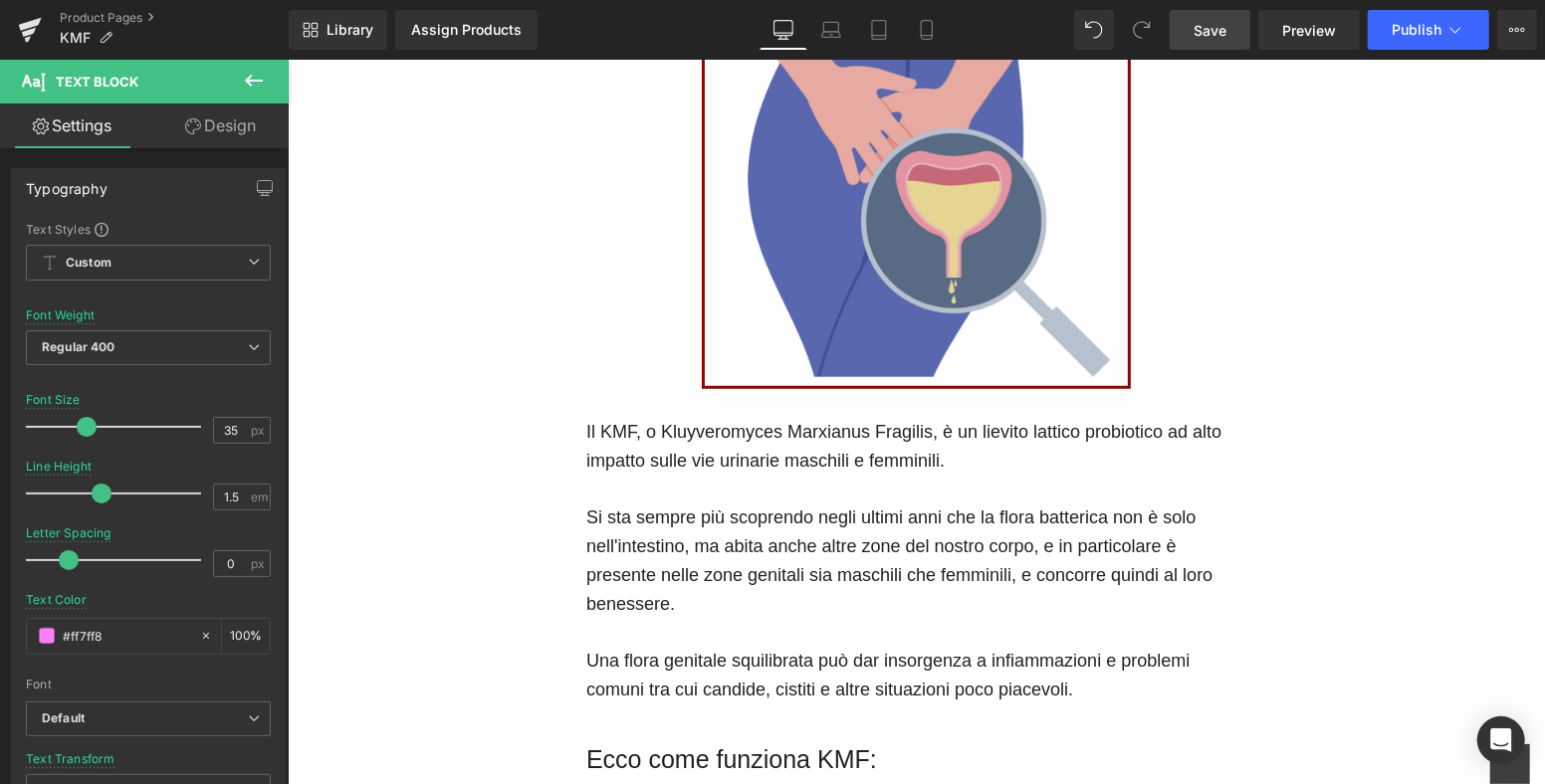 click at bounding box center (915, 173) 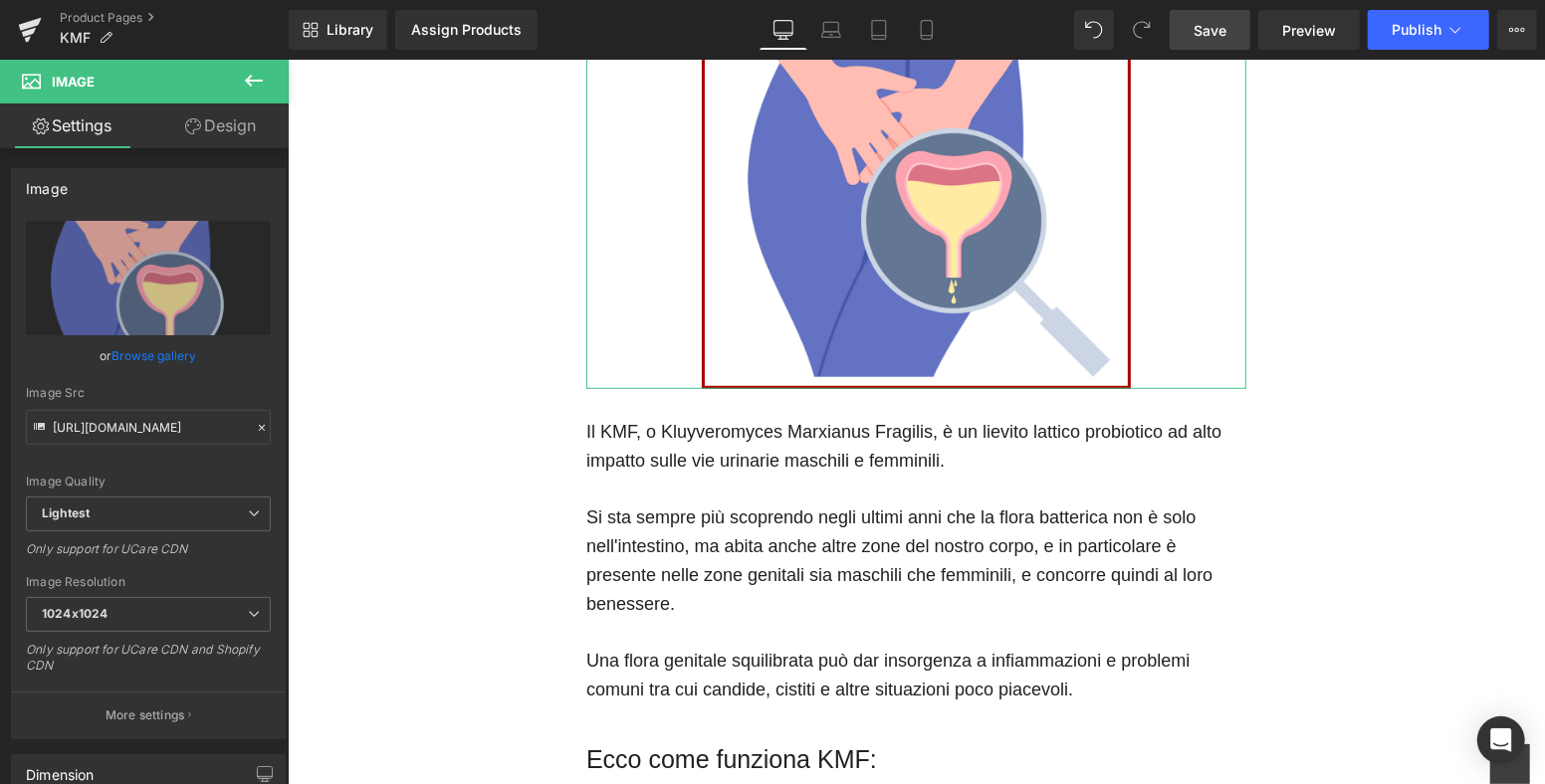 click on "Design" at bounding box center (220, 125) 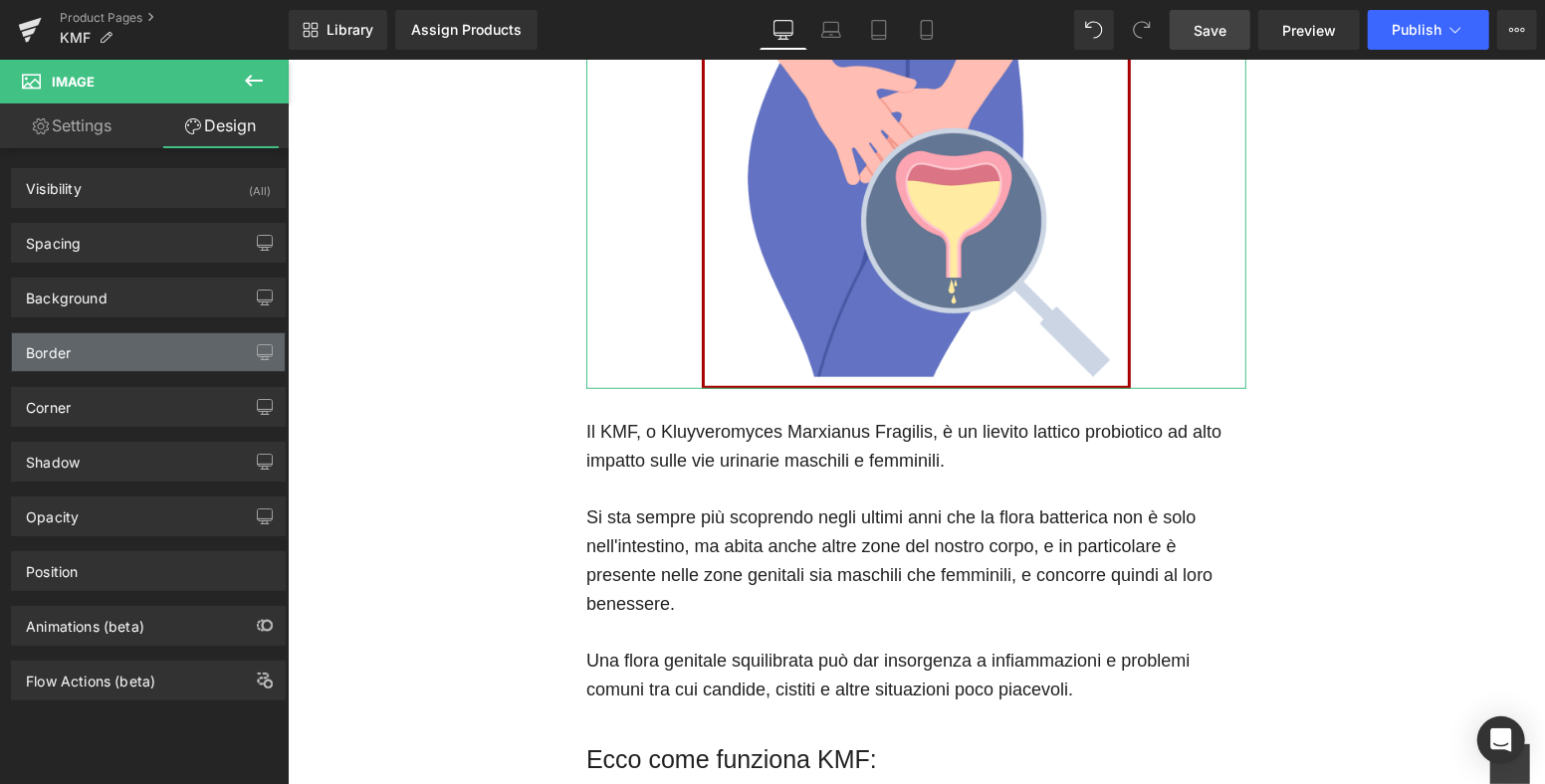 click on "Border" at bounding box center (148, 352) 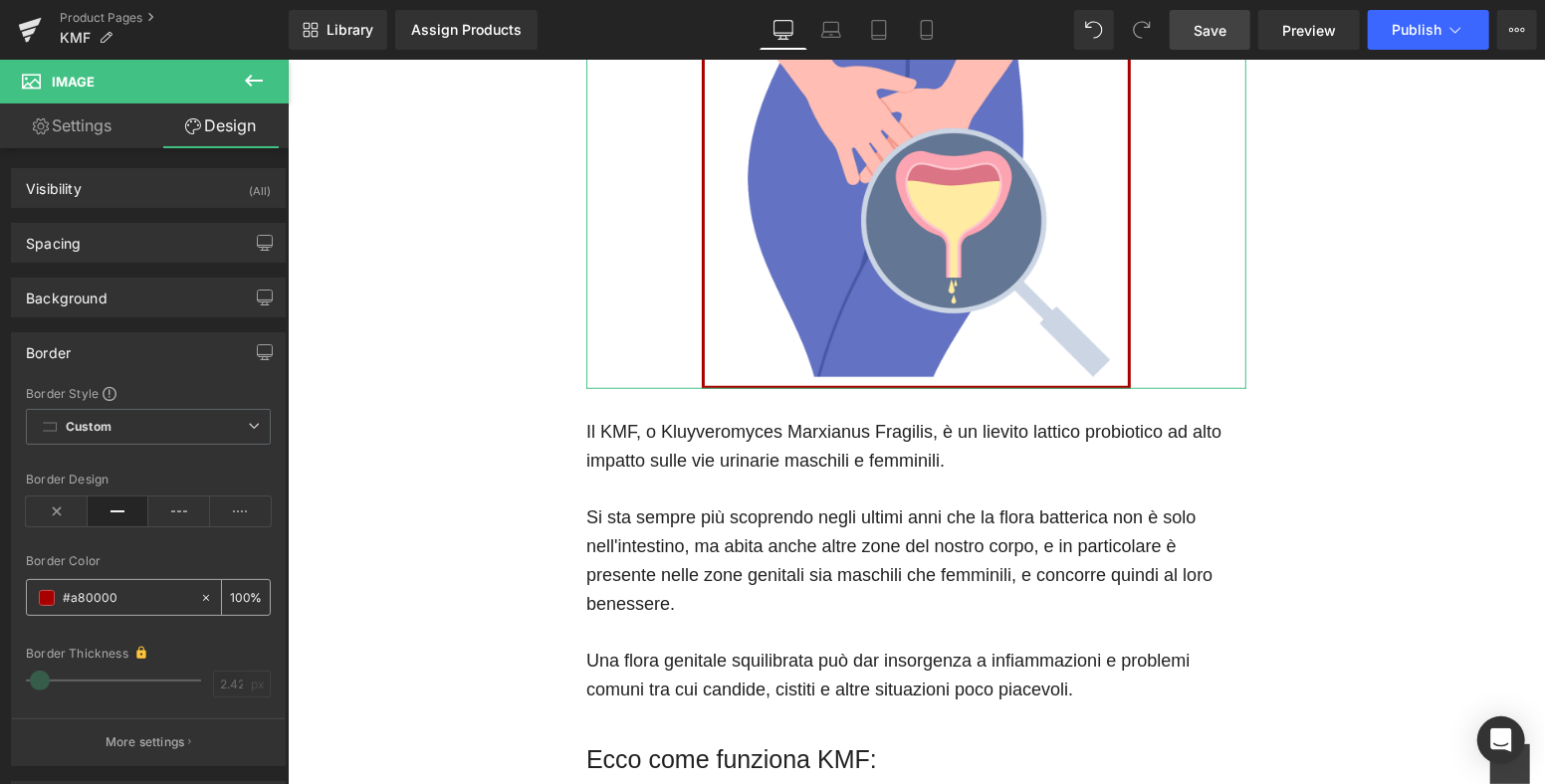paste on "ff7ff8" 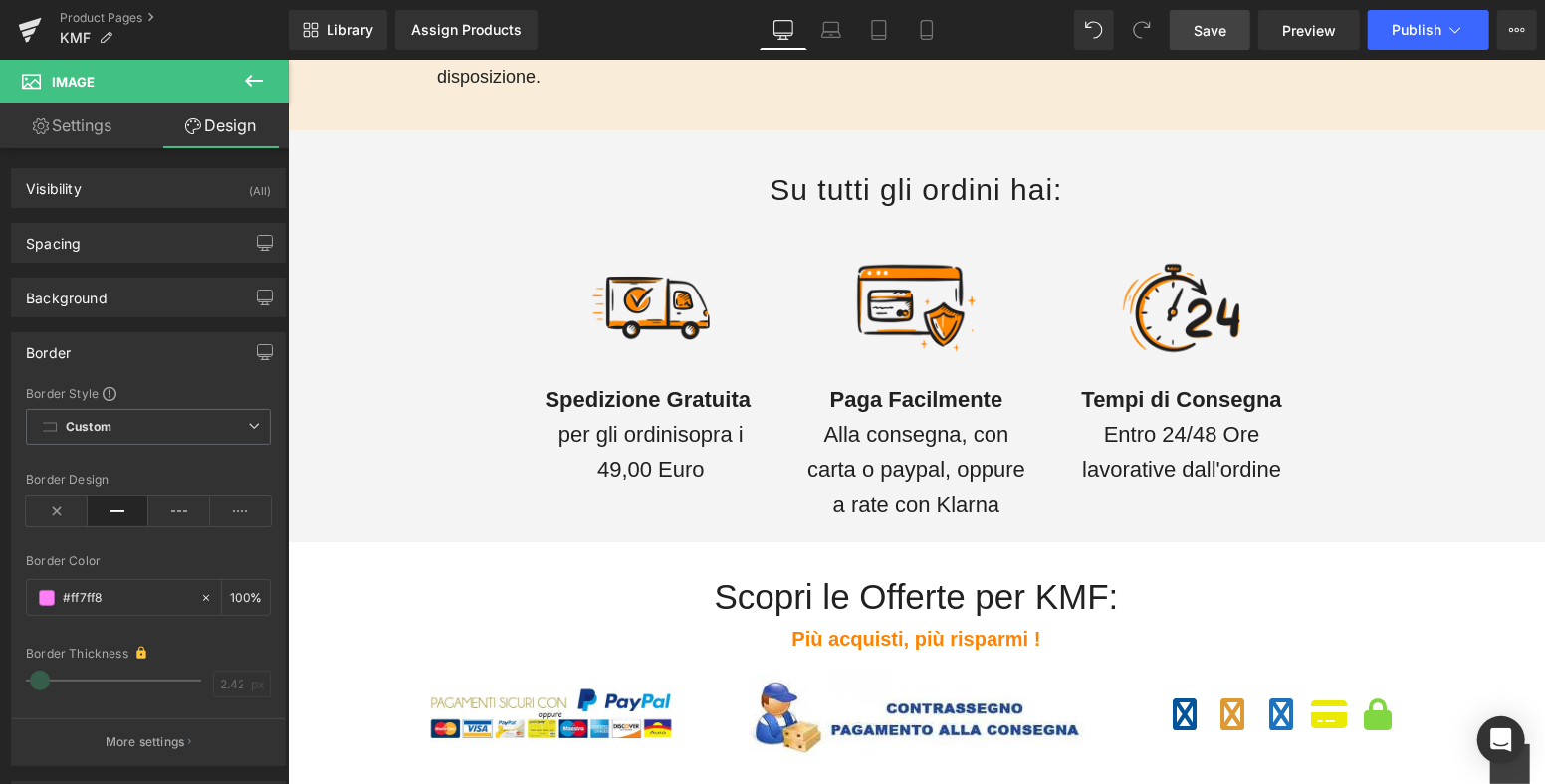 scroll, scrollTop: 6744, scrollLeft: 0, axis: vertical 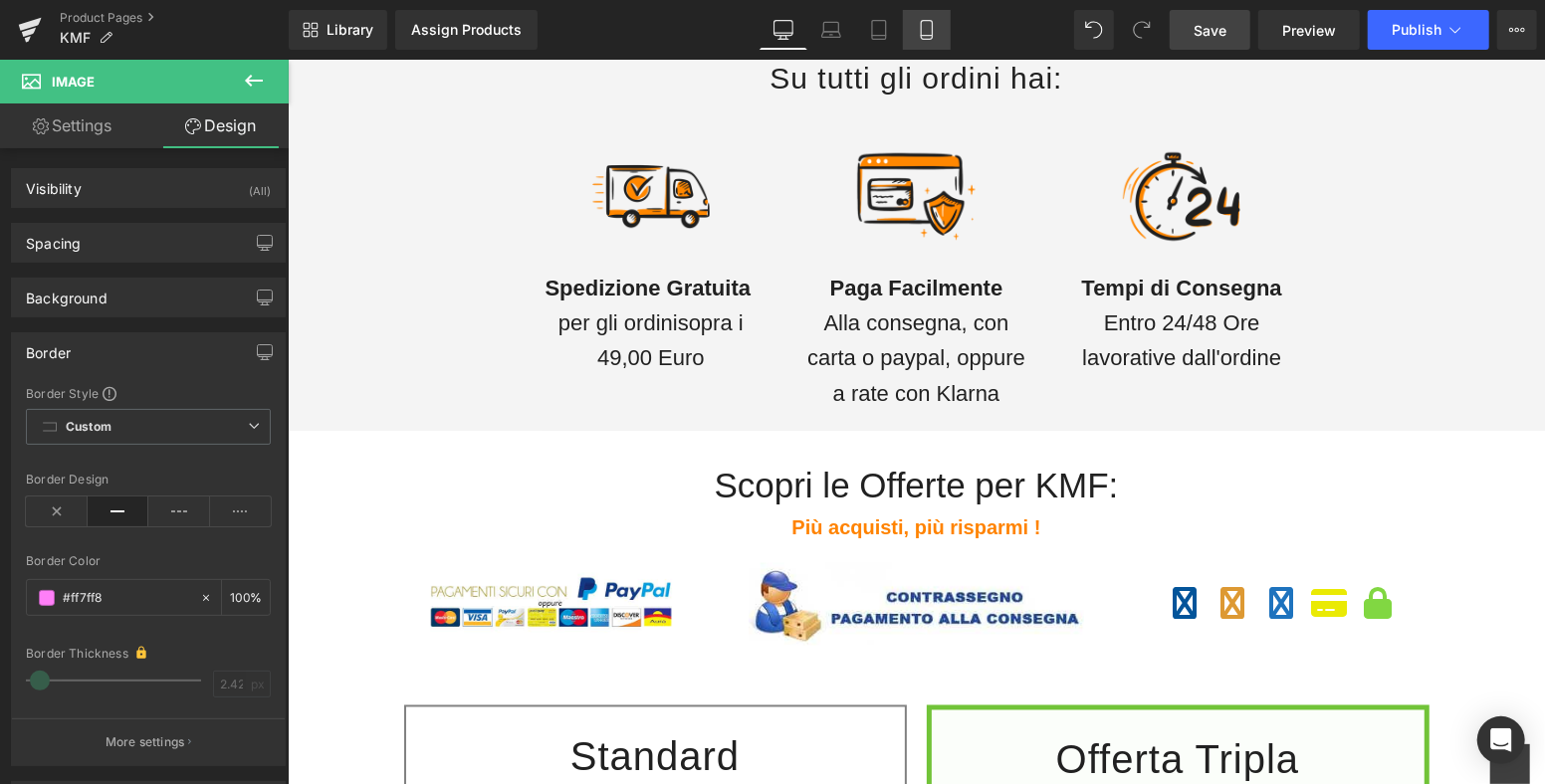 type on "#ff7ff8" 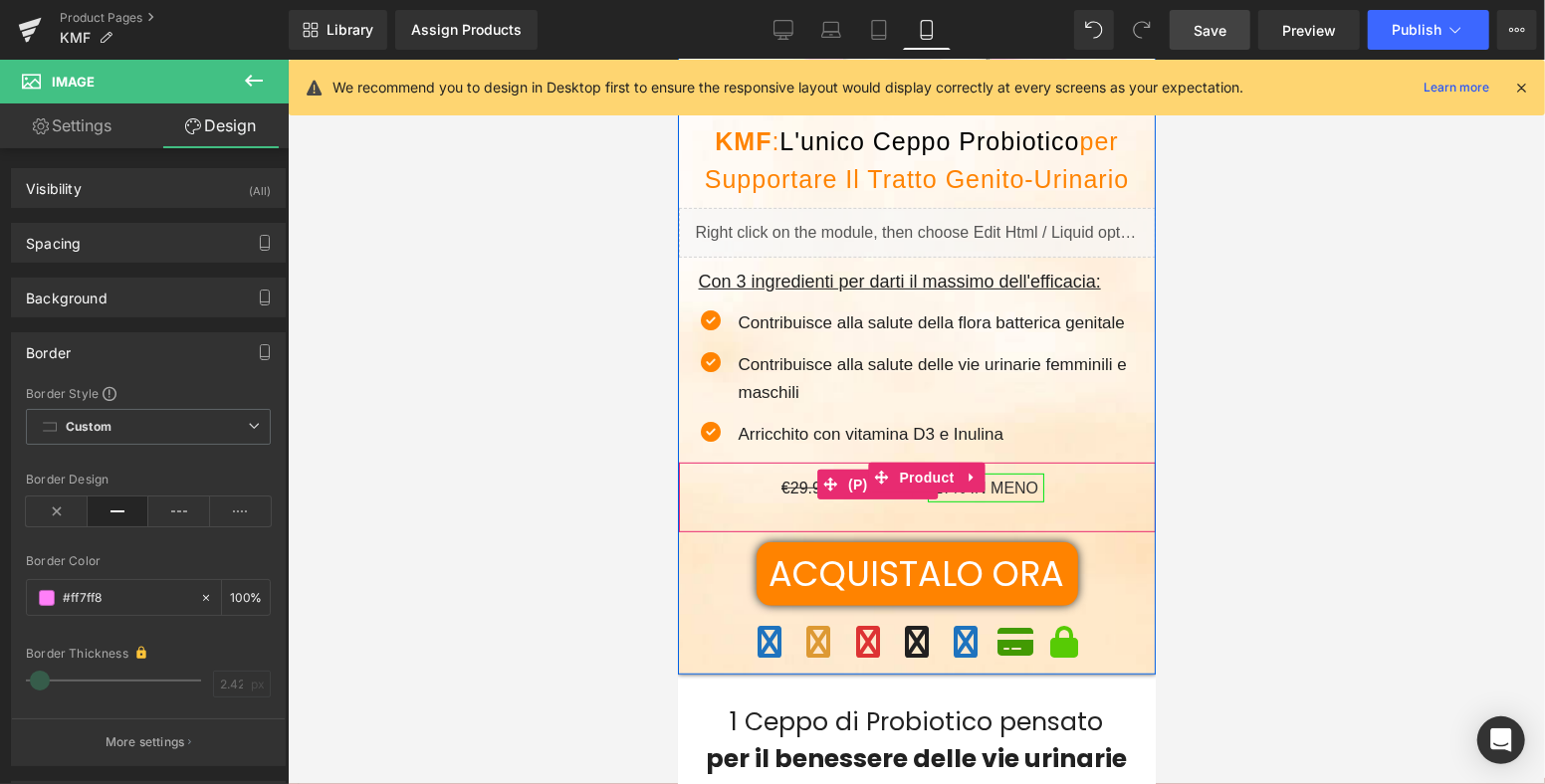 scroll, scrollTop: 552, scrollLeft: 0, axis: vertical 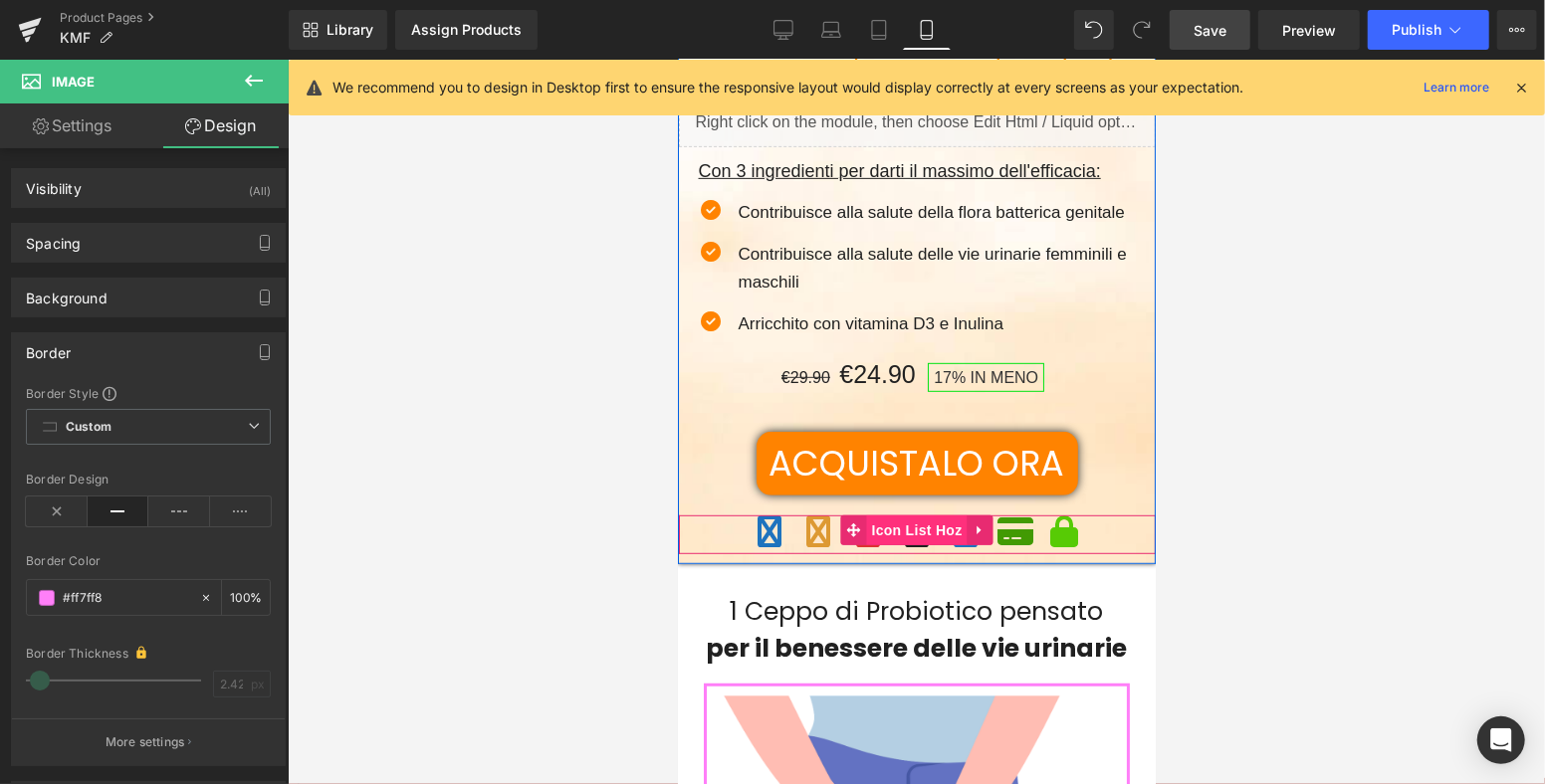 click on "Icon List Hoz" at bounding box center [915, 529] 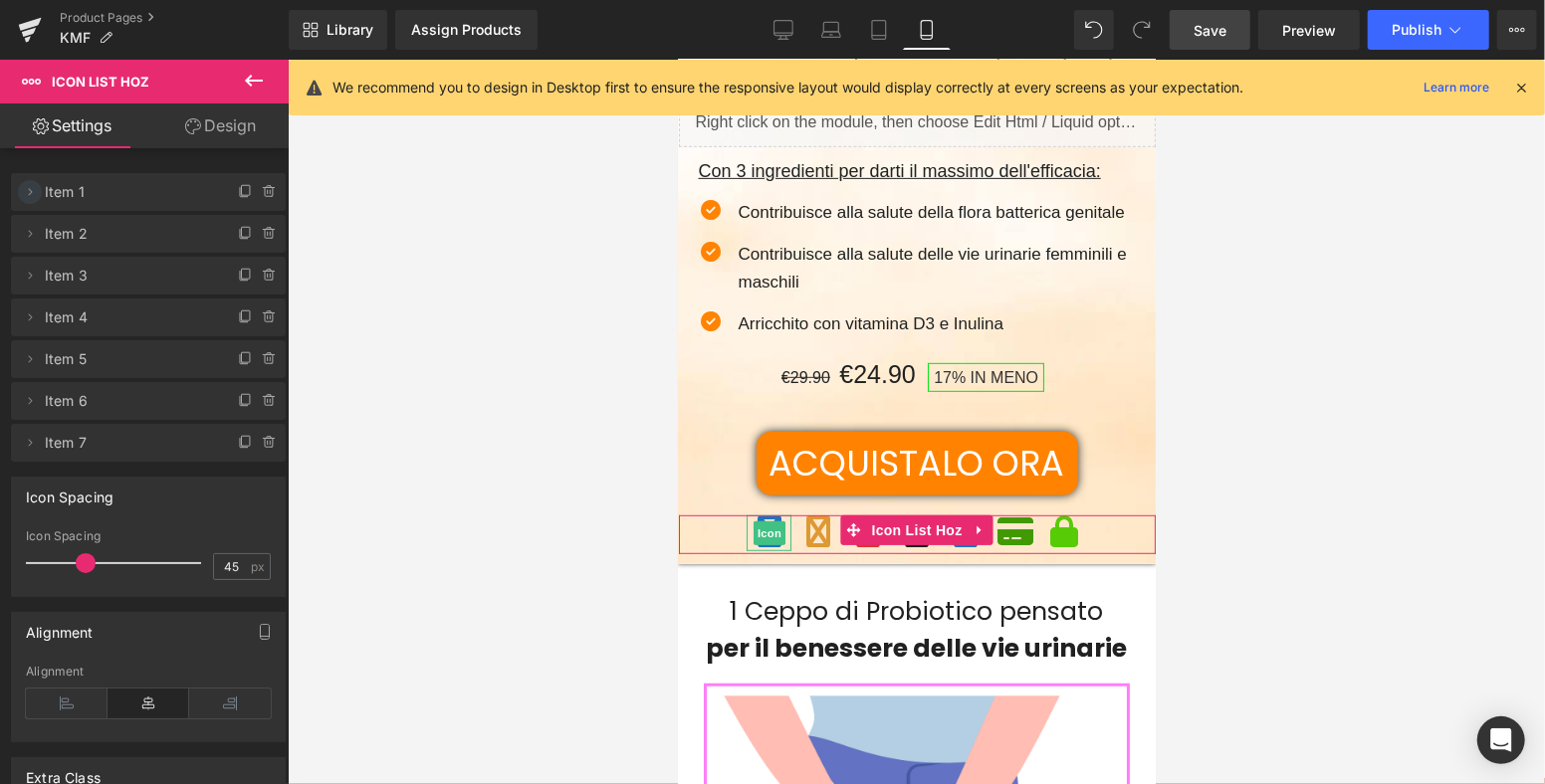 click 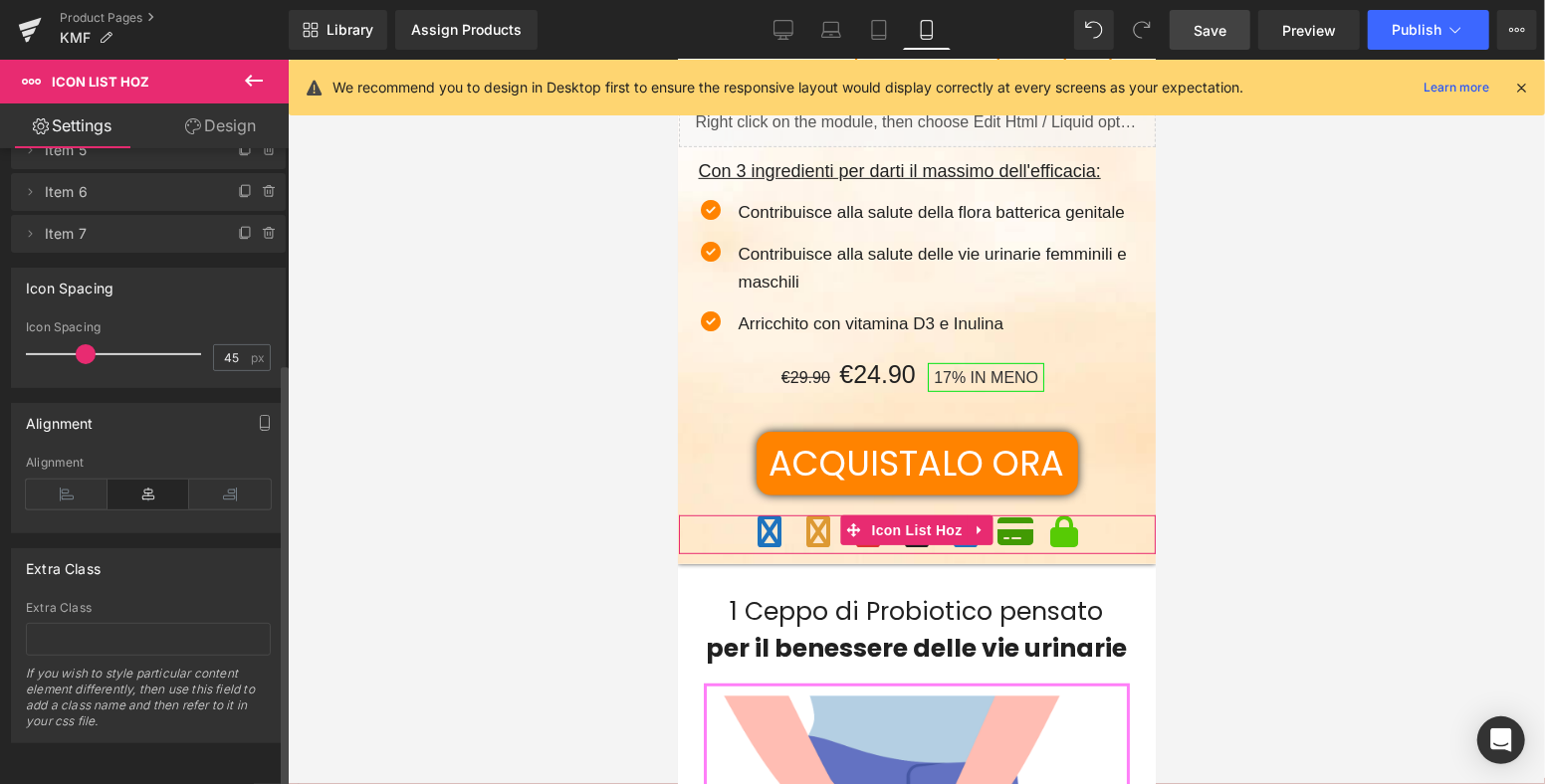 scroll, scrollTop: 0, scrollLeft: 0, axis: both 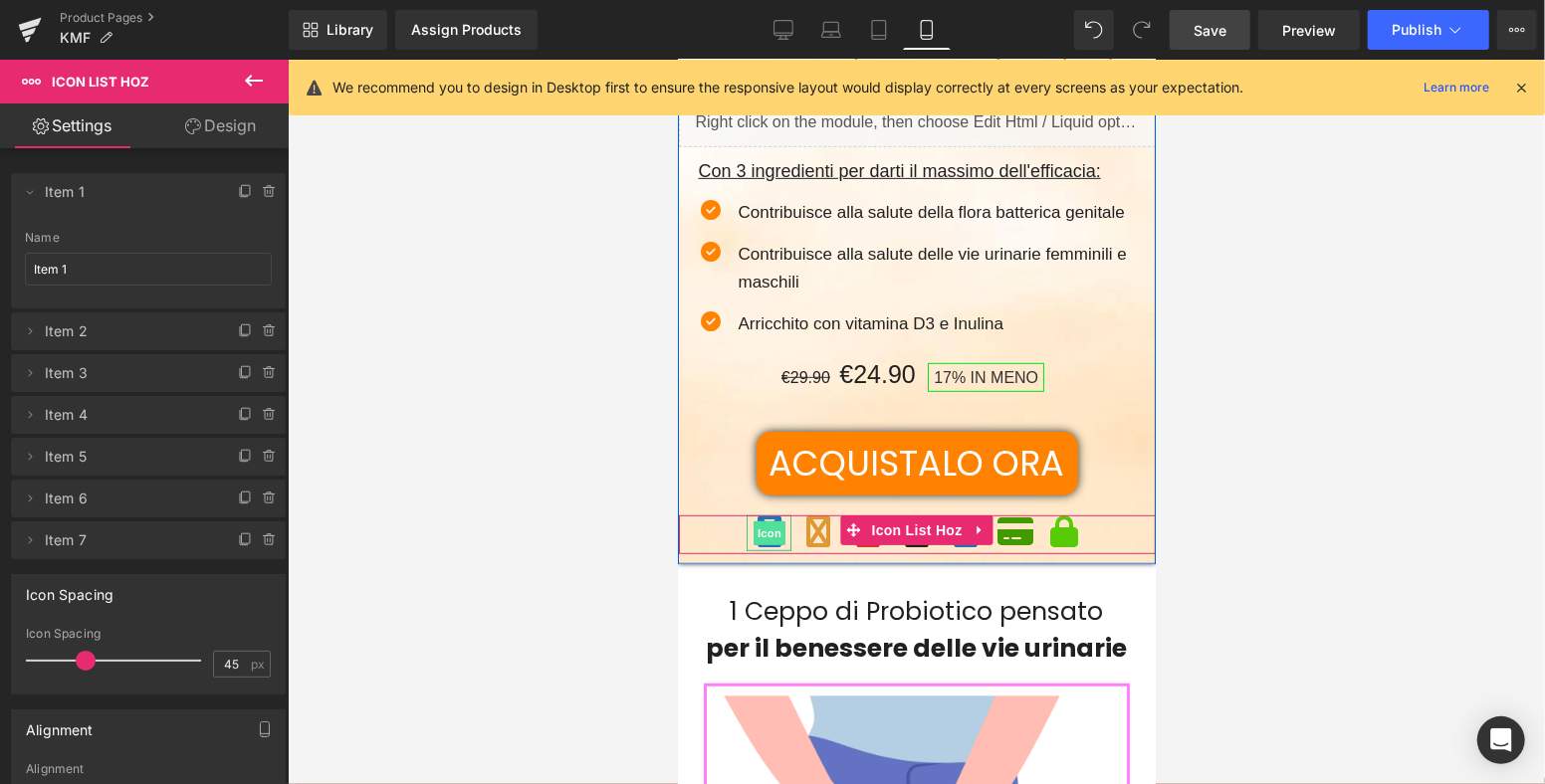 click on "Icon" at bounding box center (769, 532) 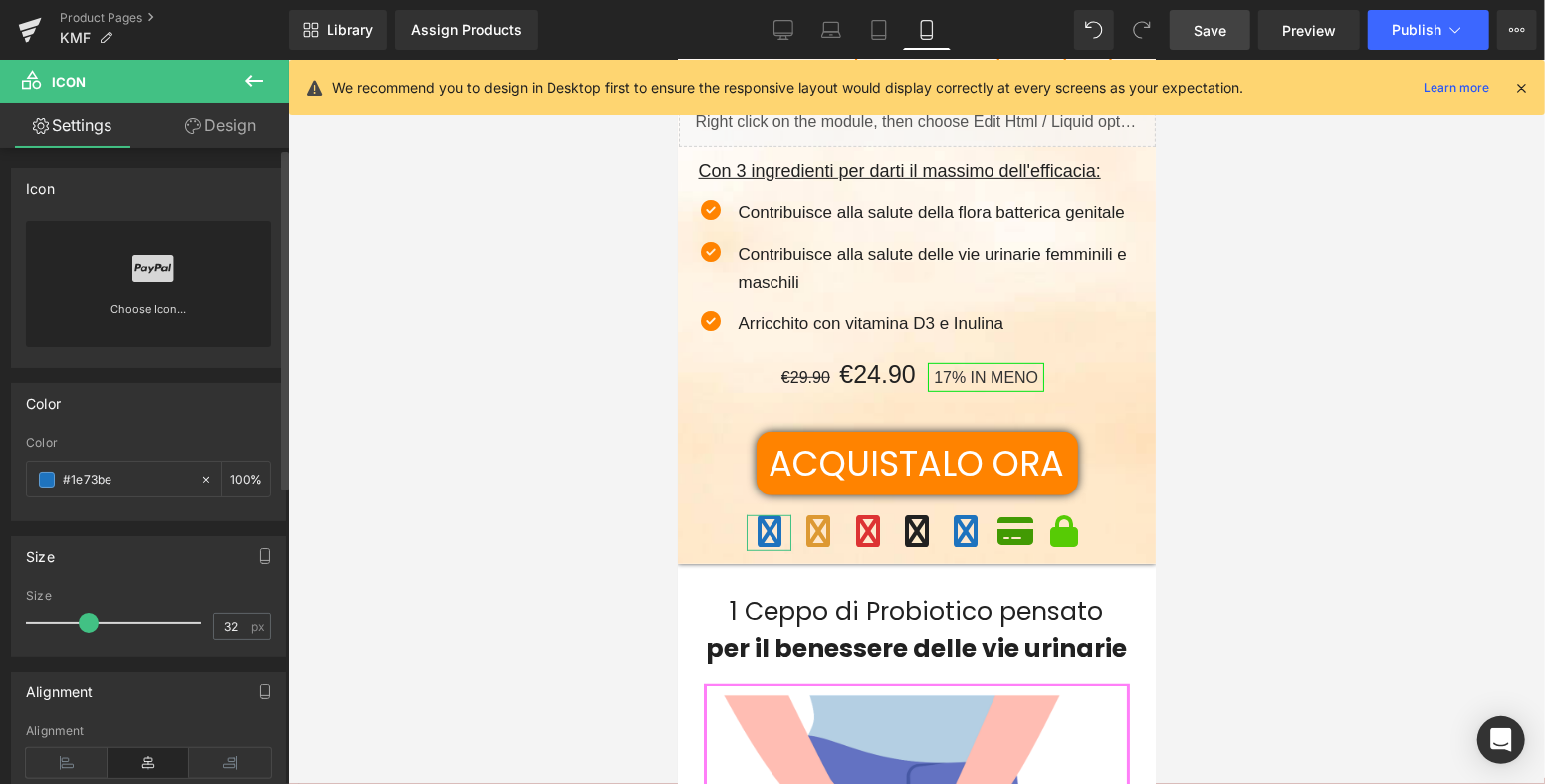 click at bounding box center [152, 269] 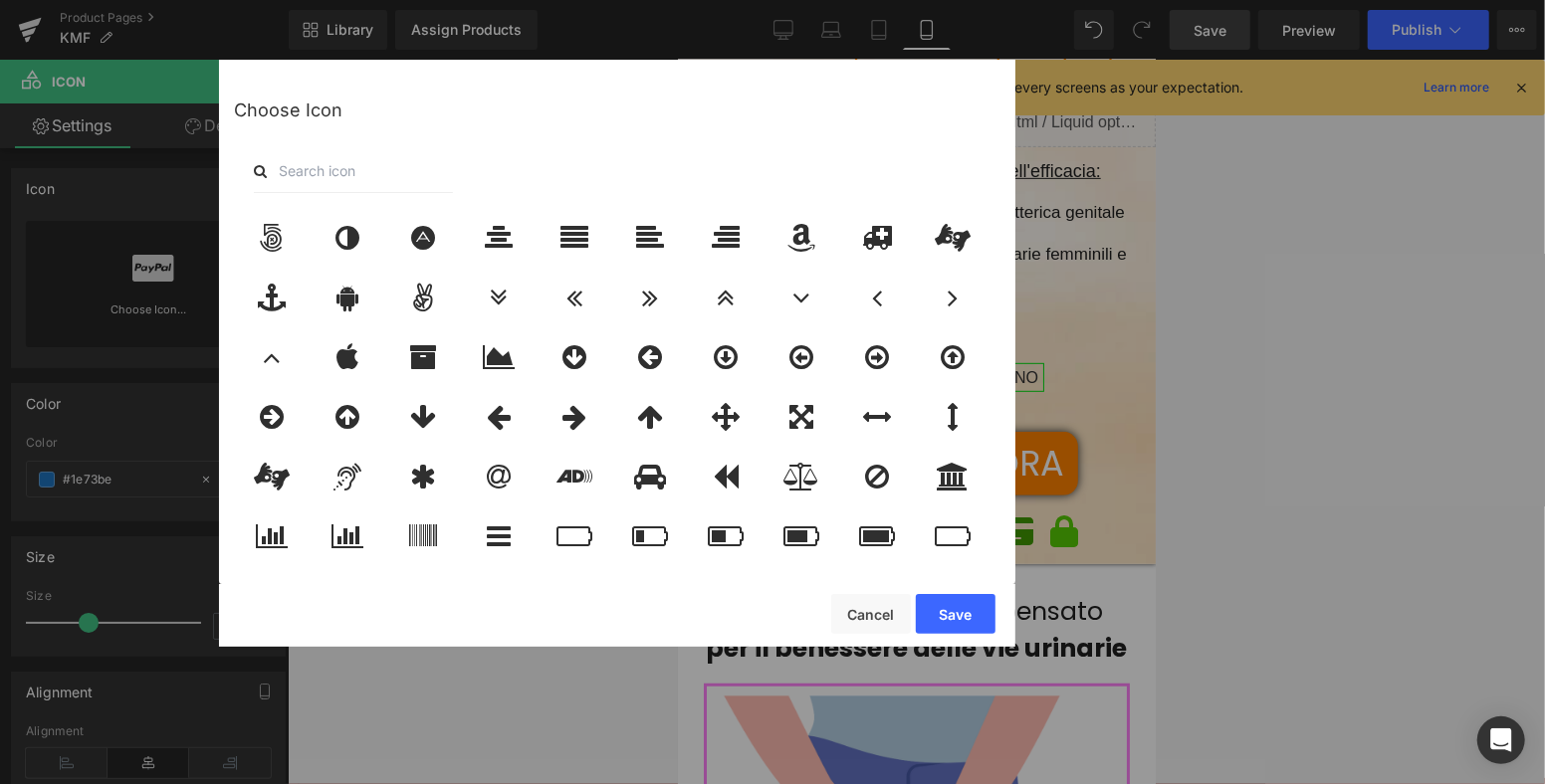 click at bounding box center [353, 171] 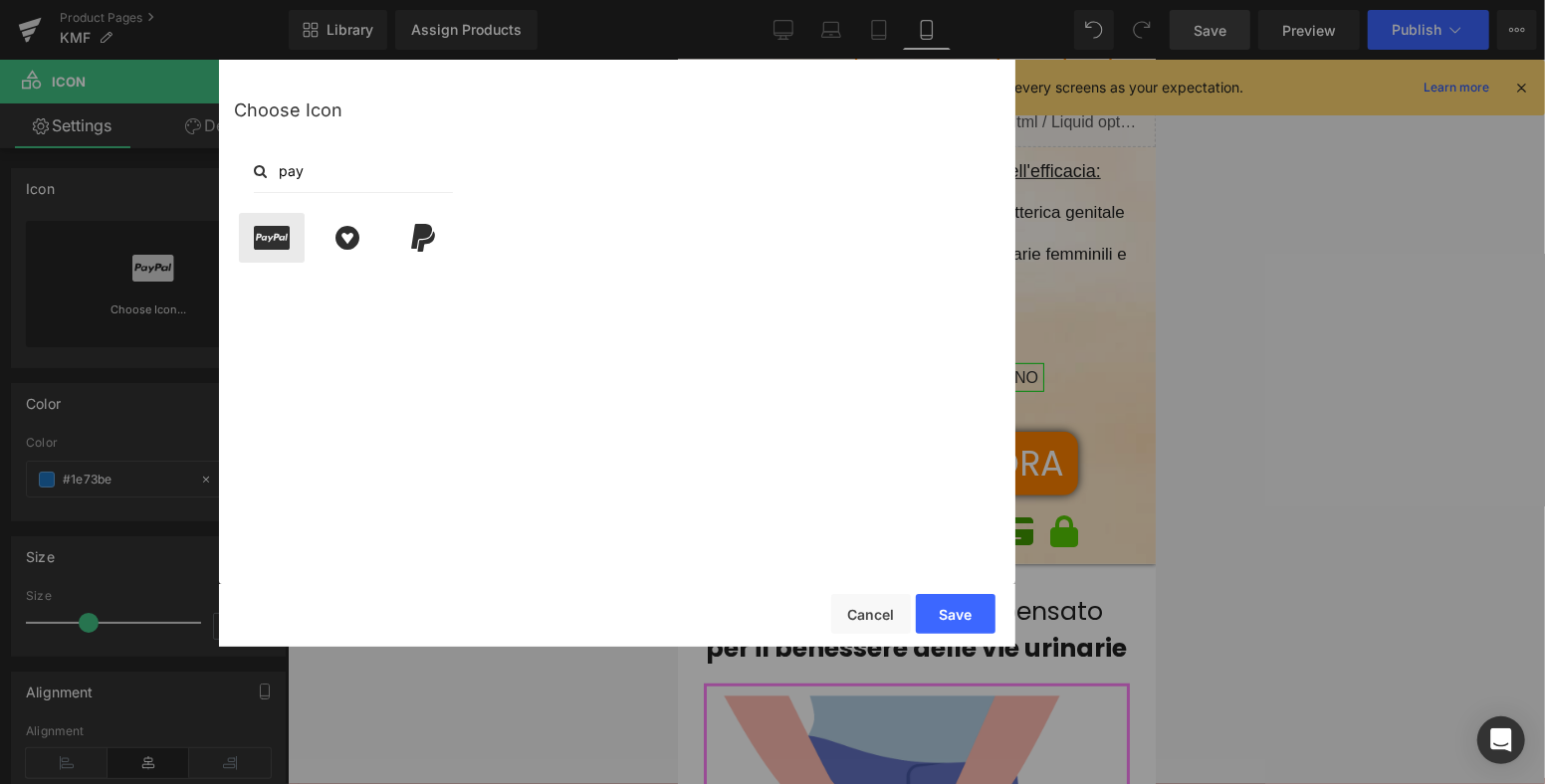 type on "pay" 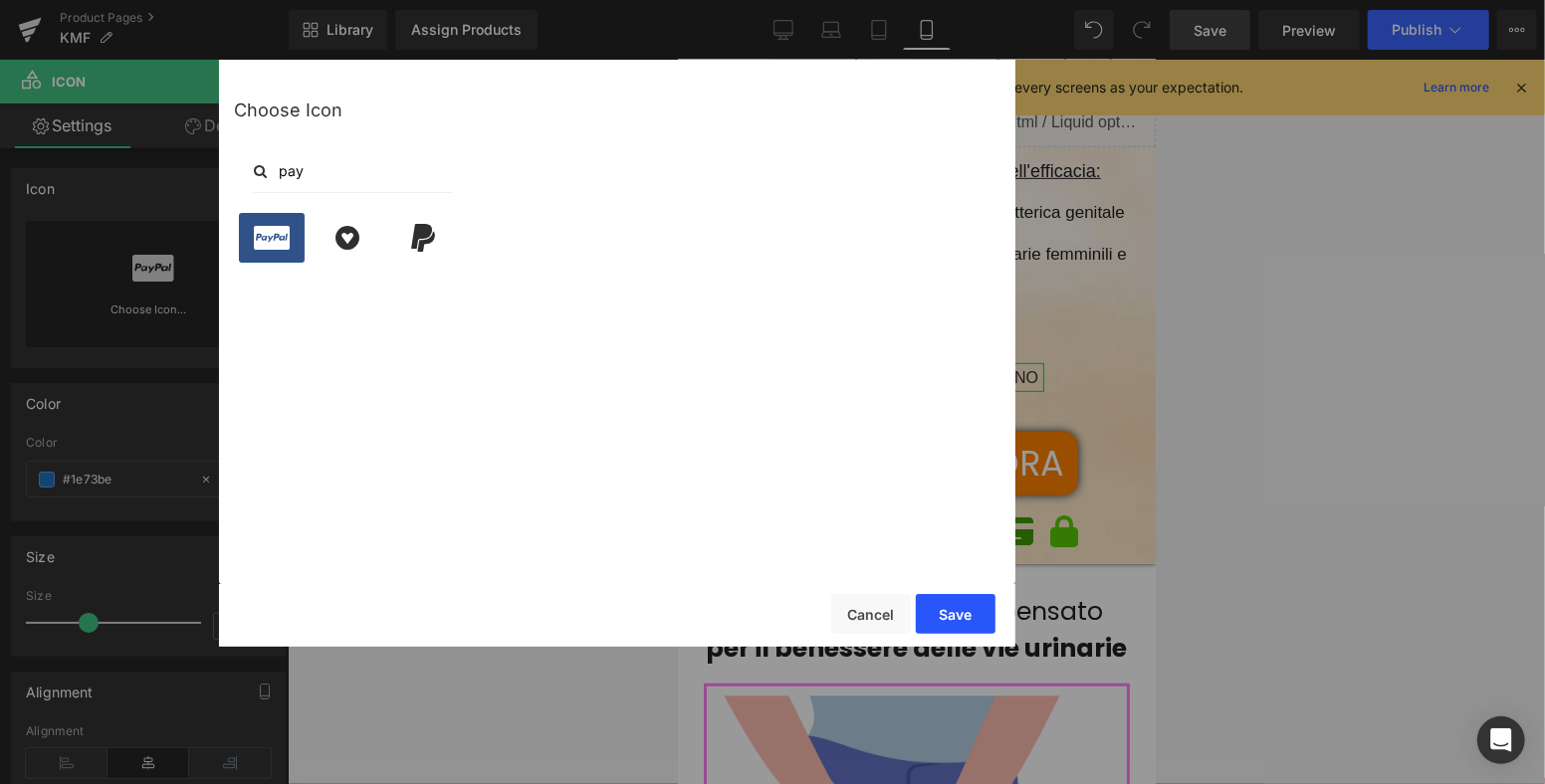click on "Save" at bounding box center [956, 614] 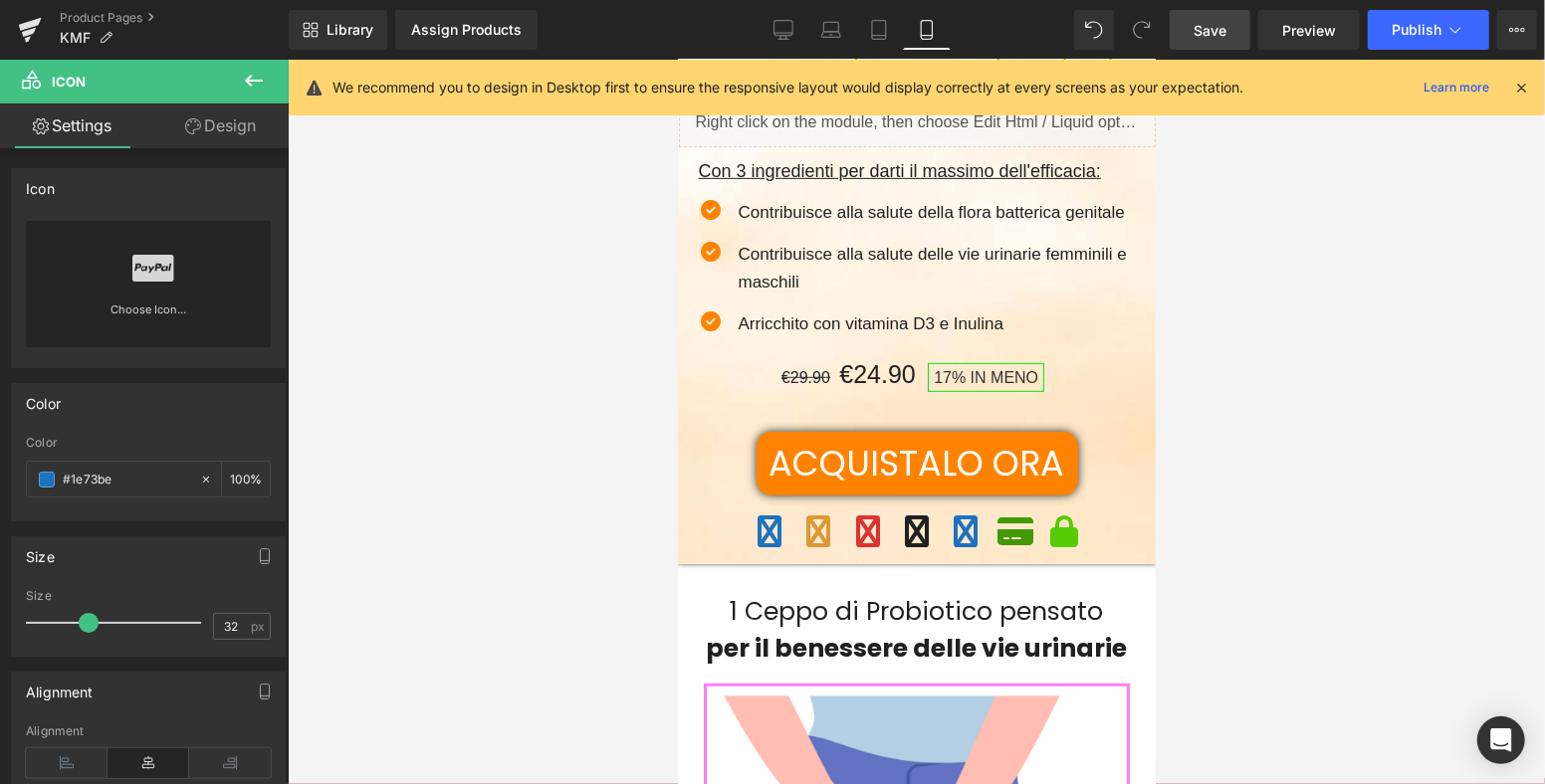 drag, startPoint x: 1219, startPoint y: 26, endPoint x: 787, endPoint y: 2, distance: 432.6662 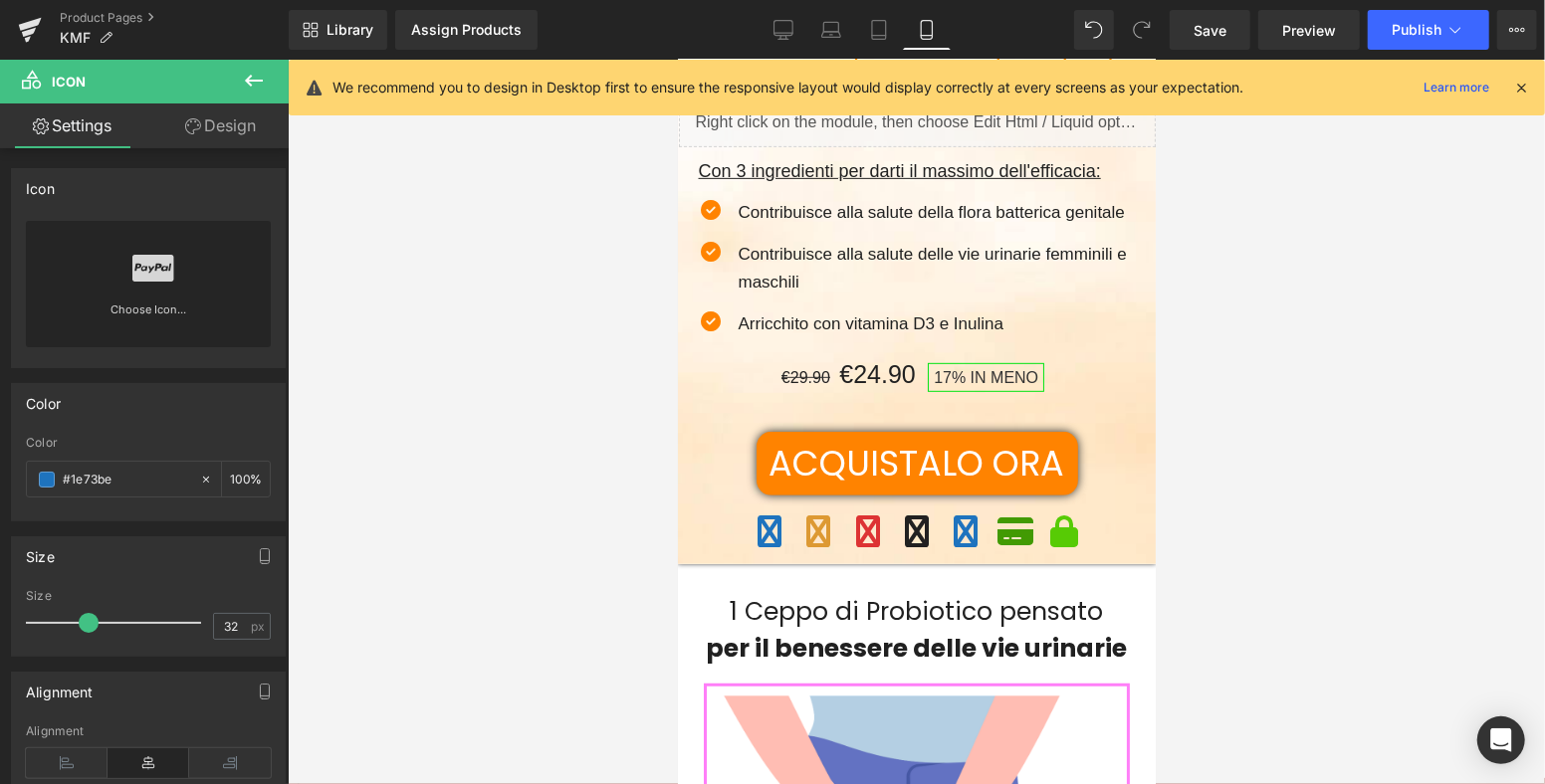 click on "Save" at bounding box center [1210, 30] 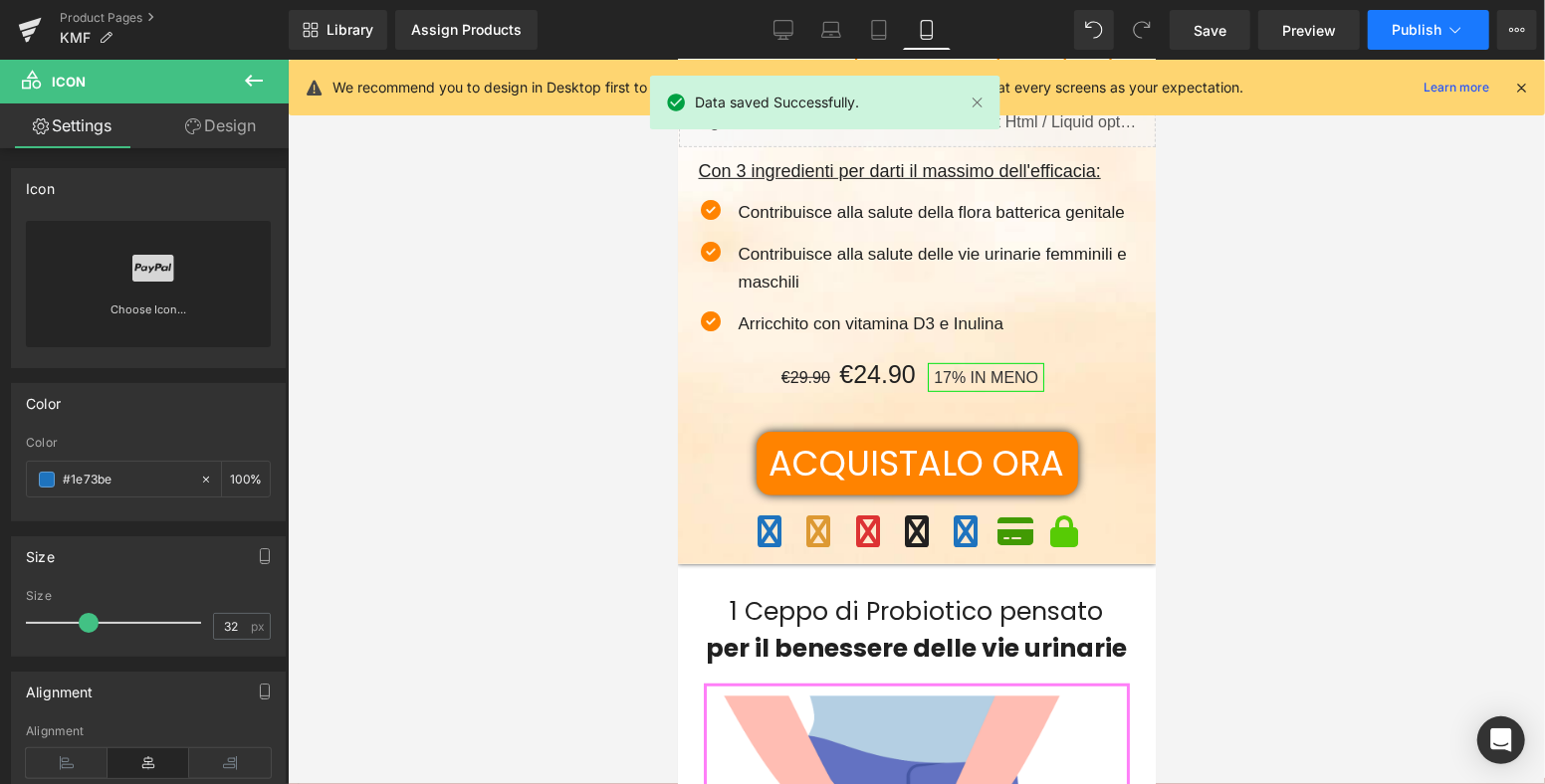 click on "Publish" at bounding box center (1417, 30) 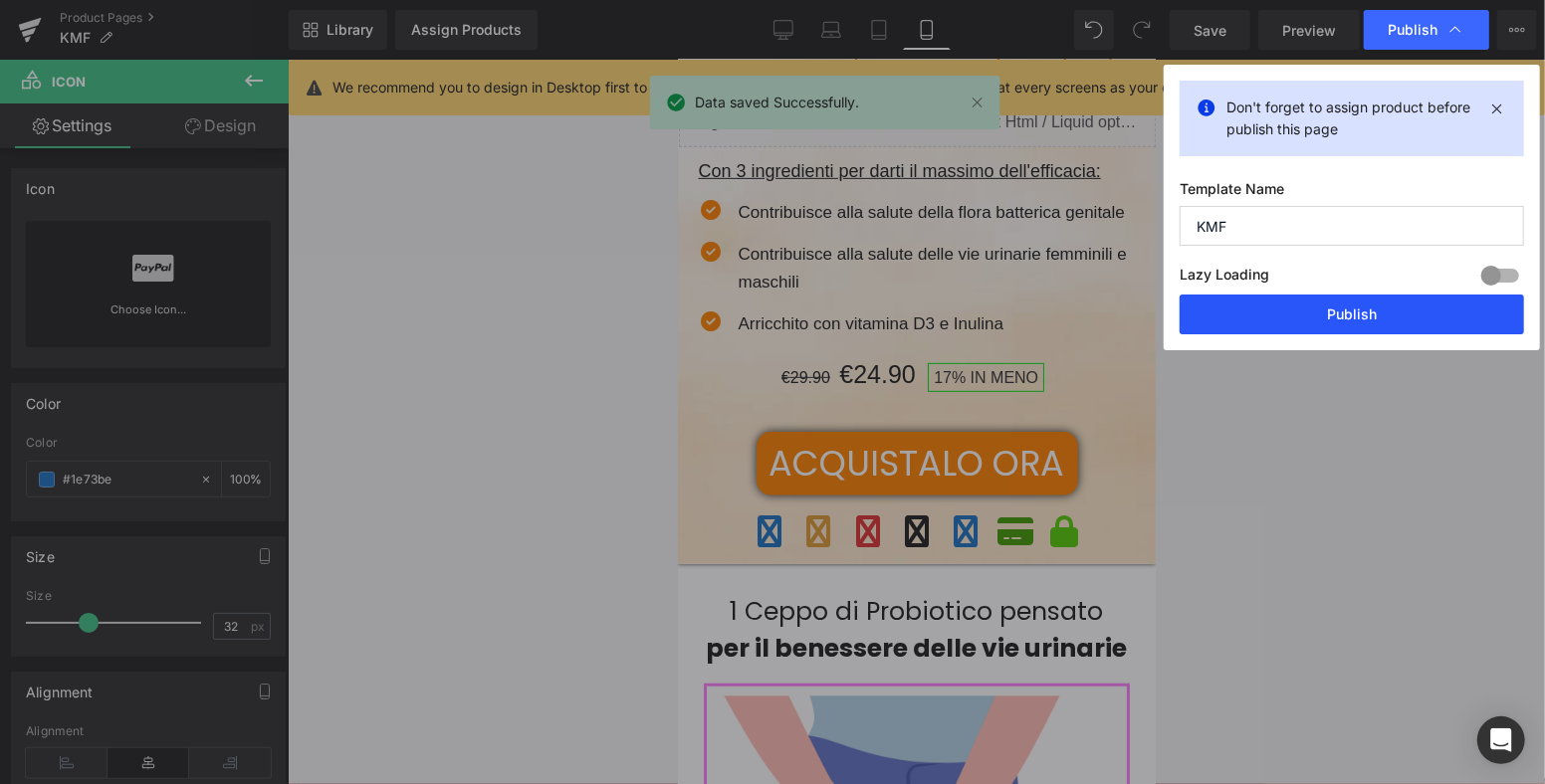 drag, startPoint x: 1361, startPoint y: 311, endPoint x: 304, endPoint y: 720, distance: 1133.3711 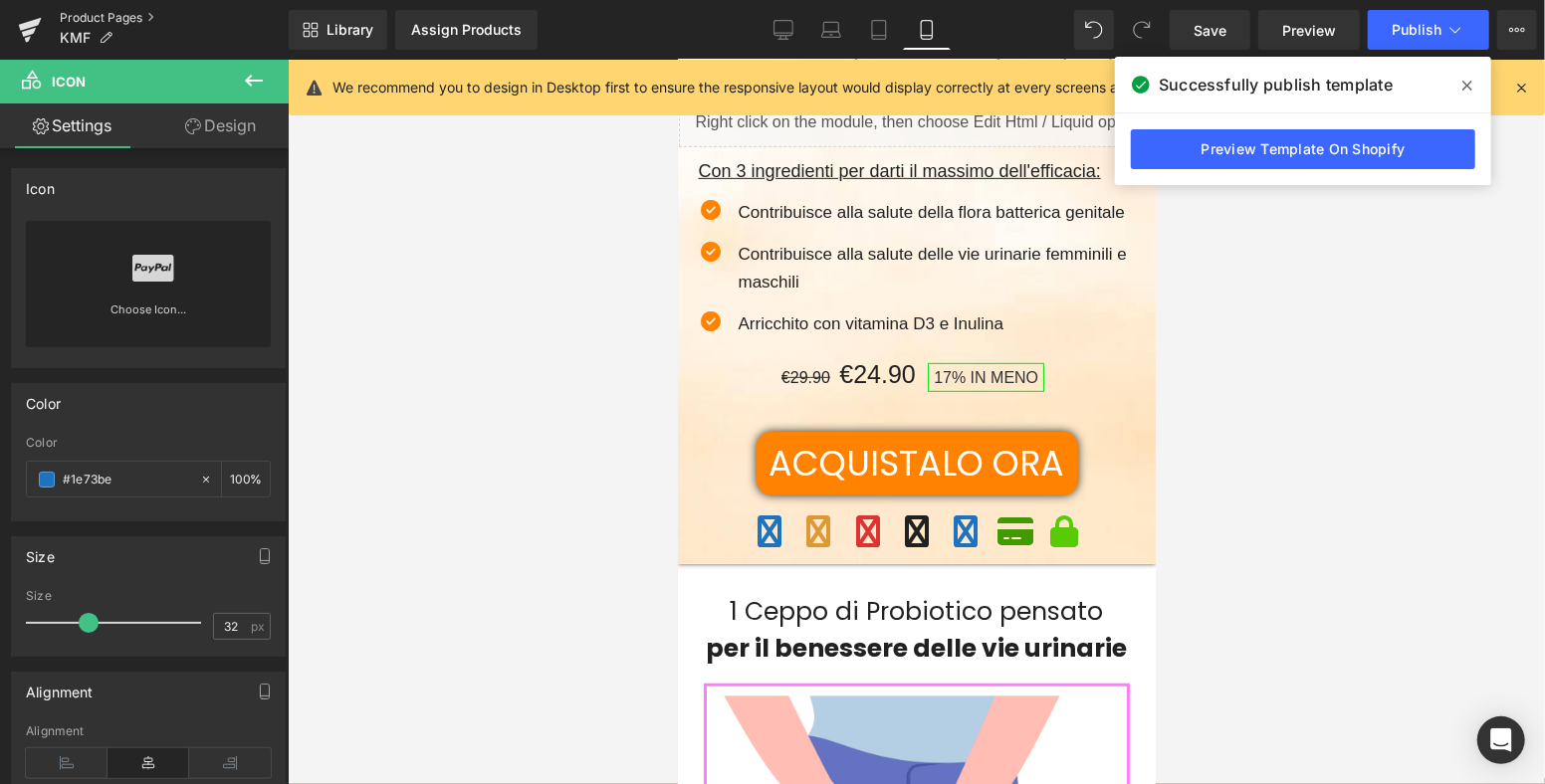 click on "Product Pages" at bounding box center [174, 18] 